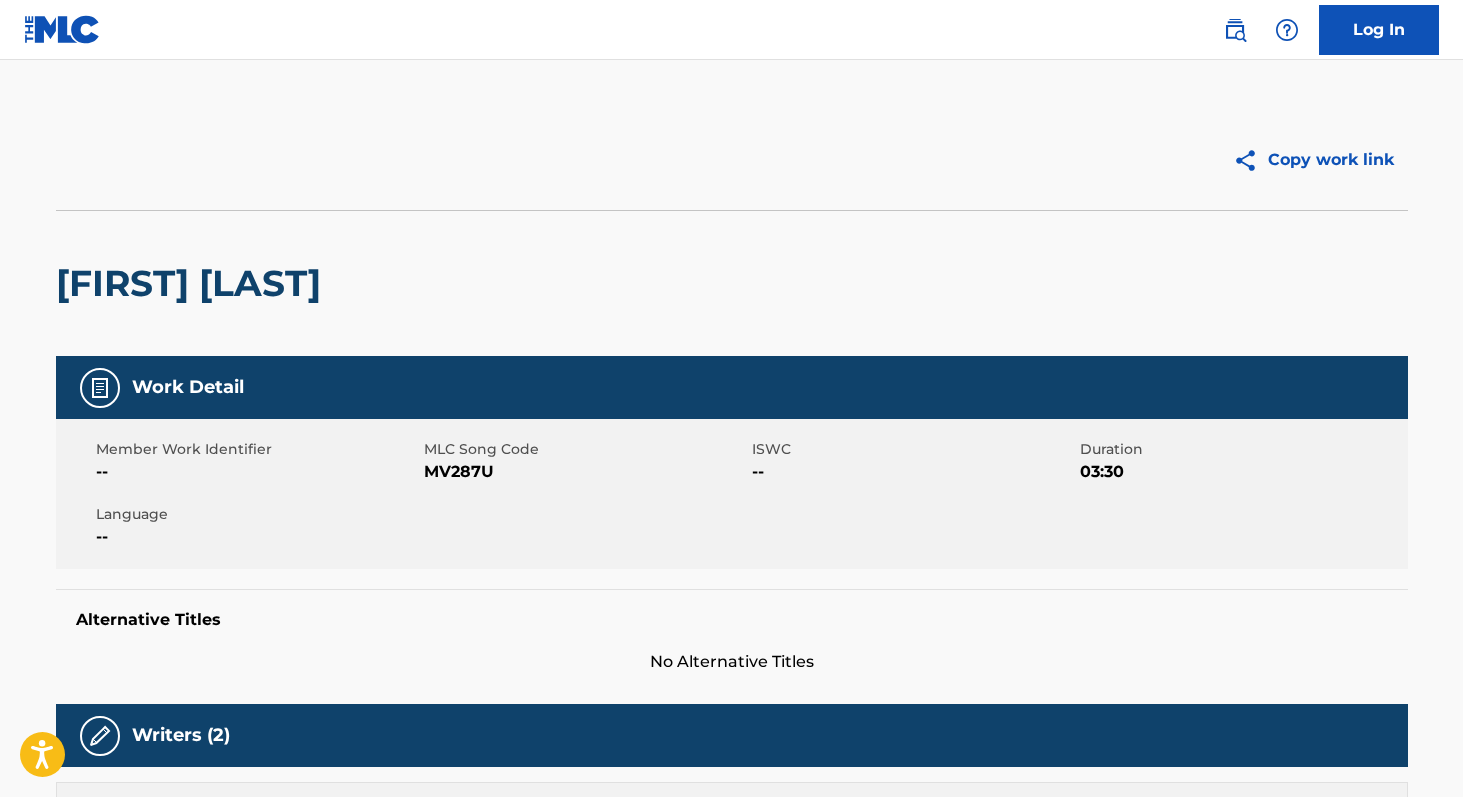 scroll, scrollTop: 0, scrollLeft: 0, axis: both 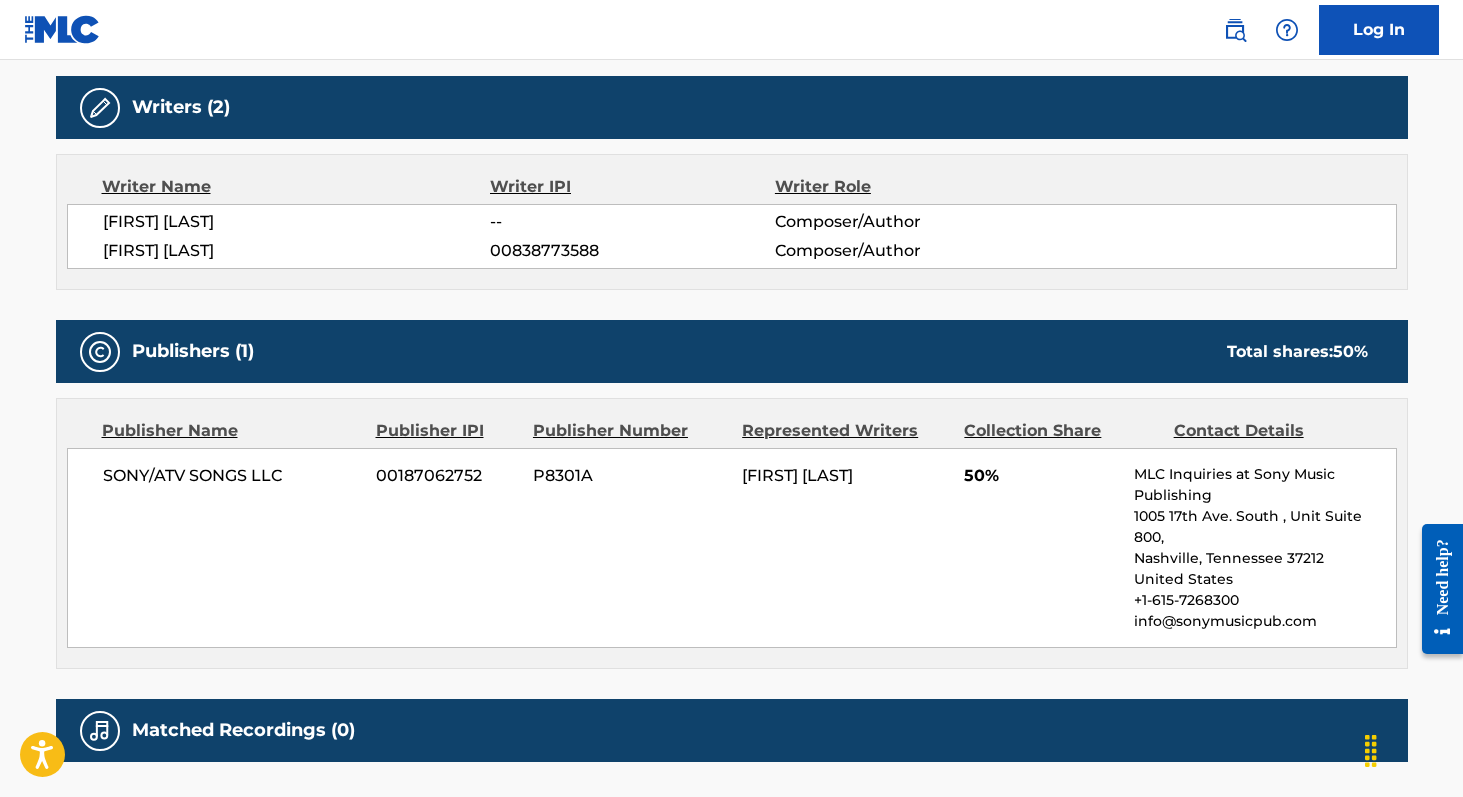 click on "00838773588" at bounding box center [632, 251] 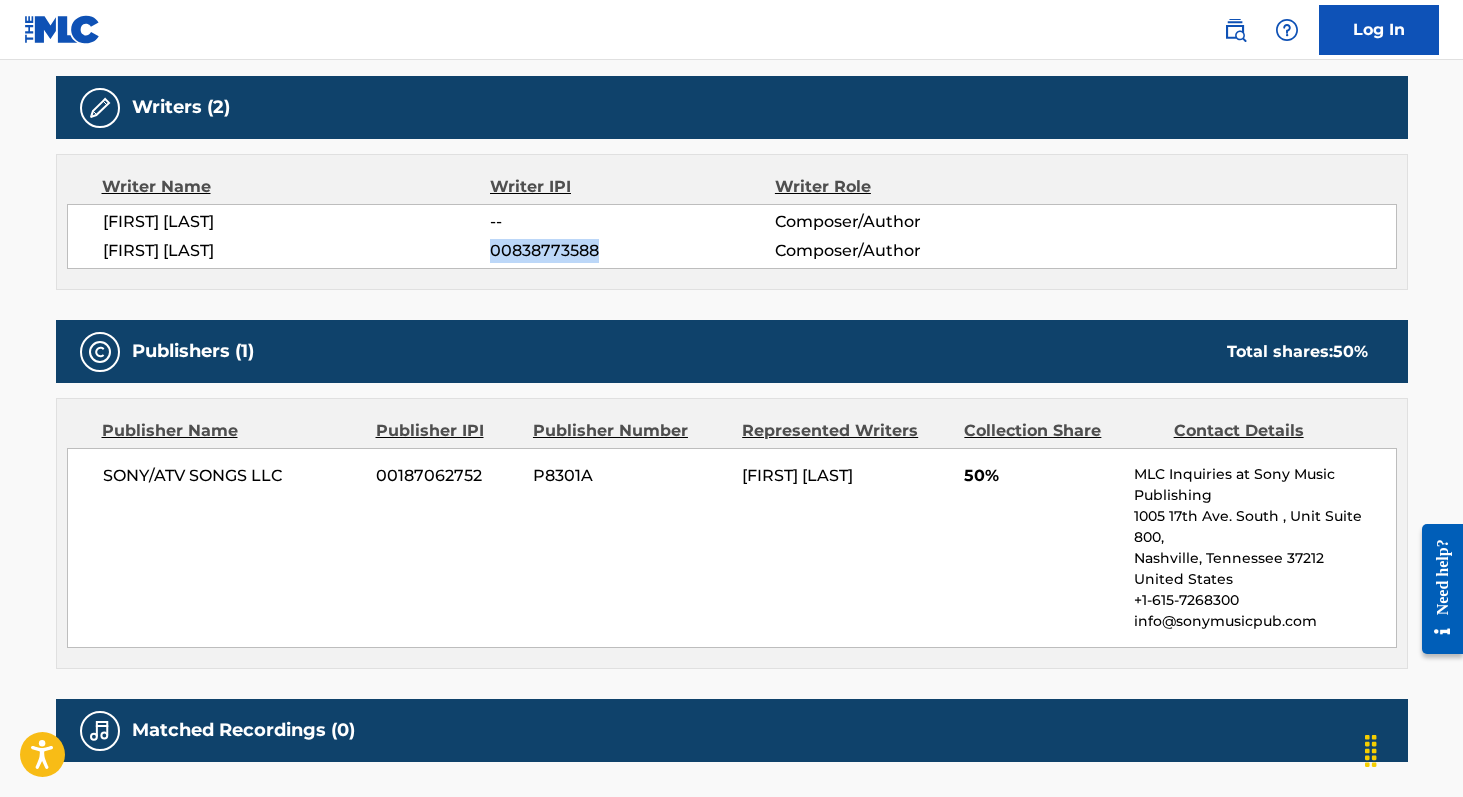 click on "00838773588" at bounding box center [632, 251] 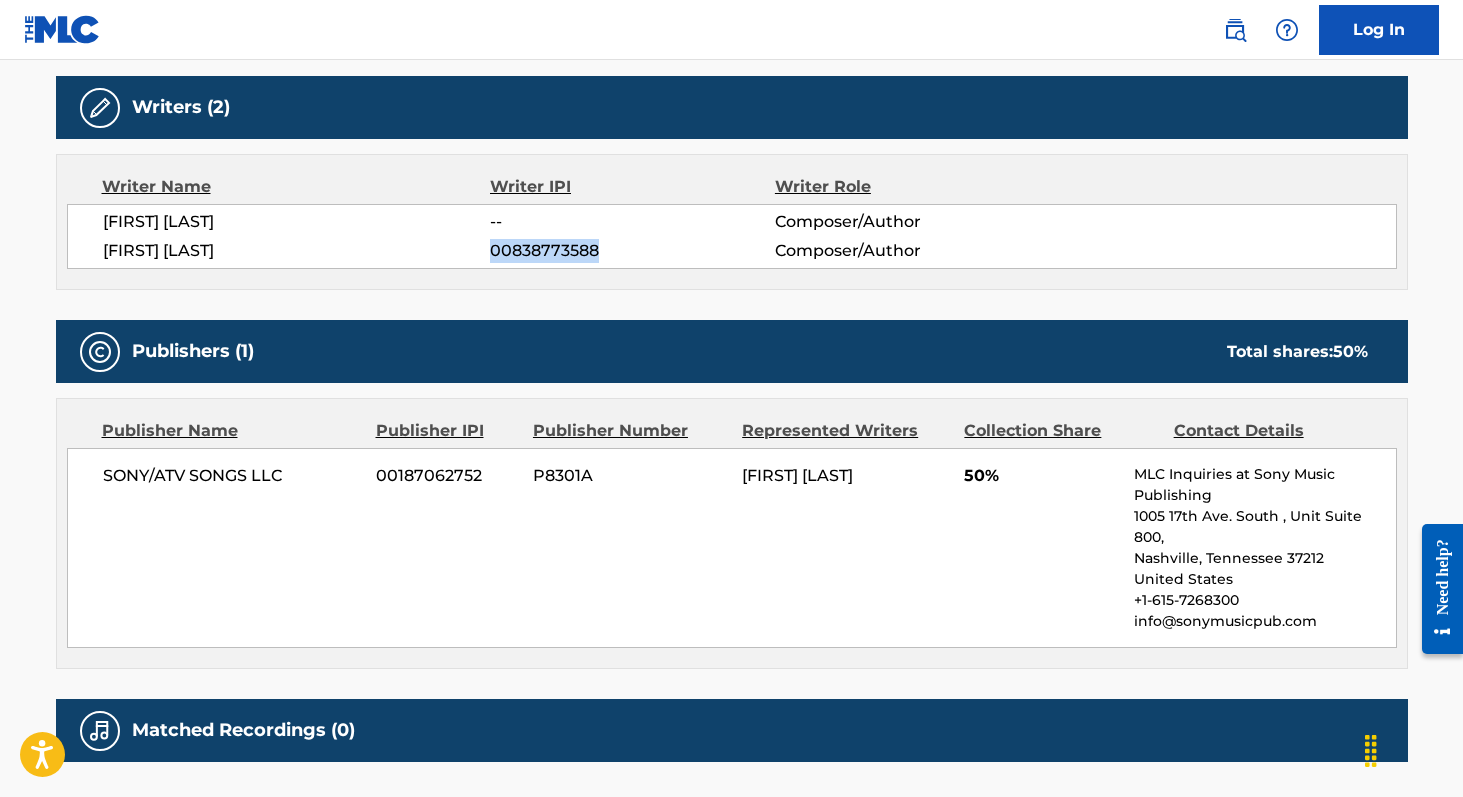 scroll, scrollTop: 0, scrollLeft: 0, axis: both 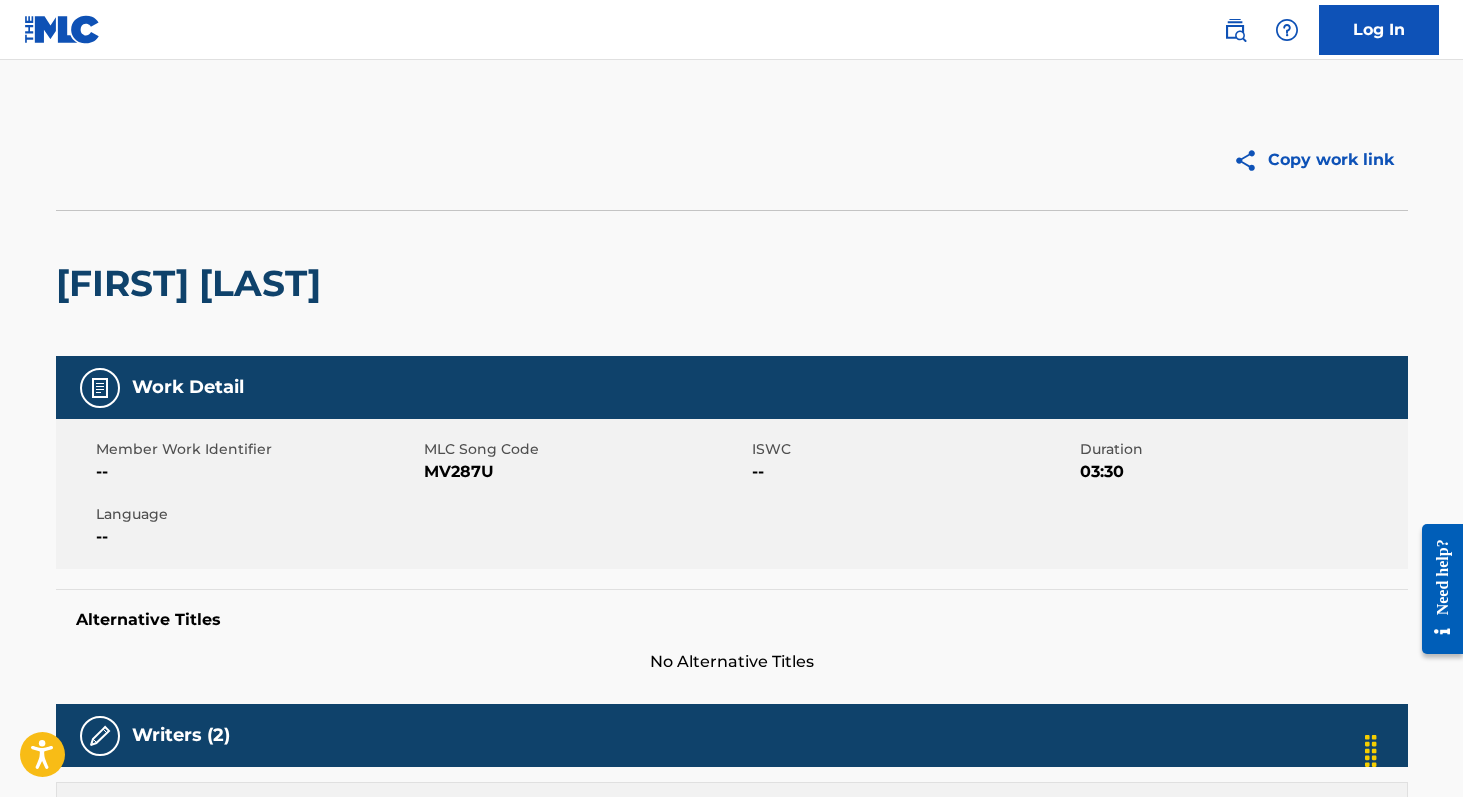 click on "MV287U" at bounding box center [585, 472] 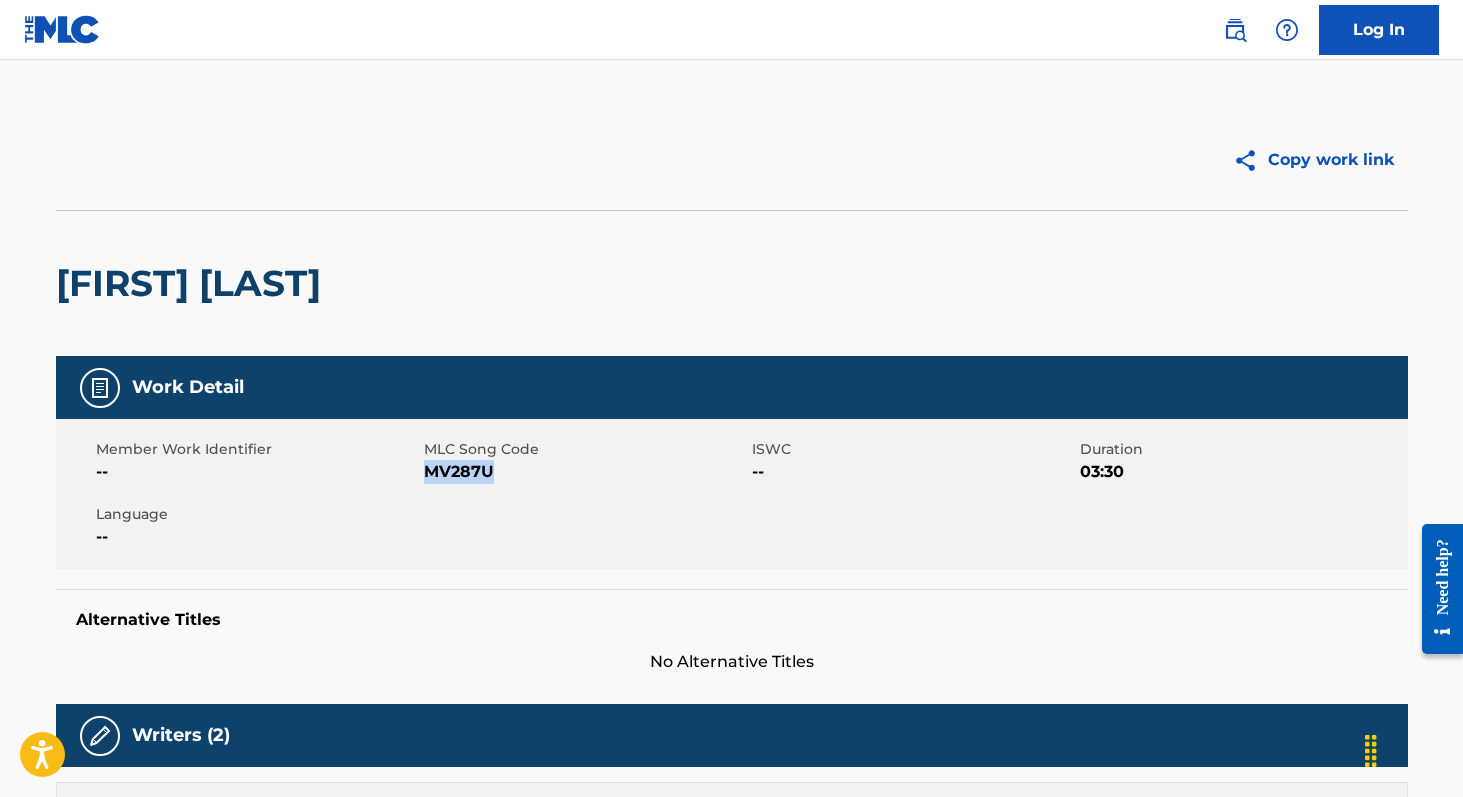 copy on "MV287U" 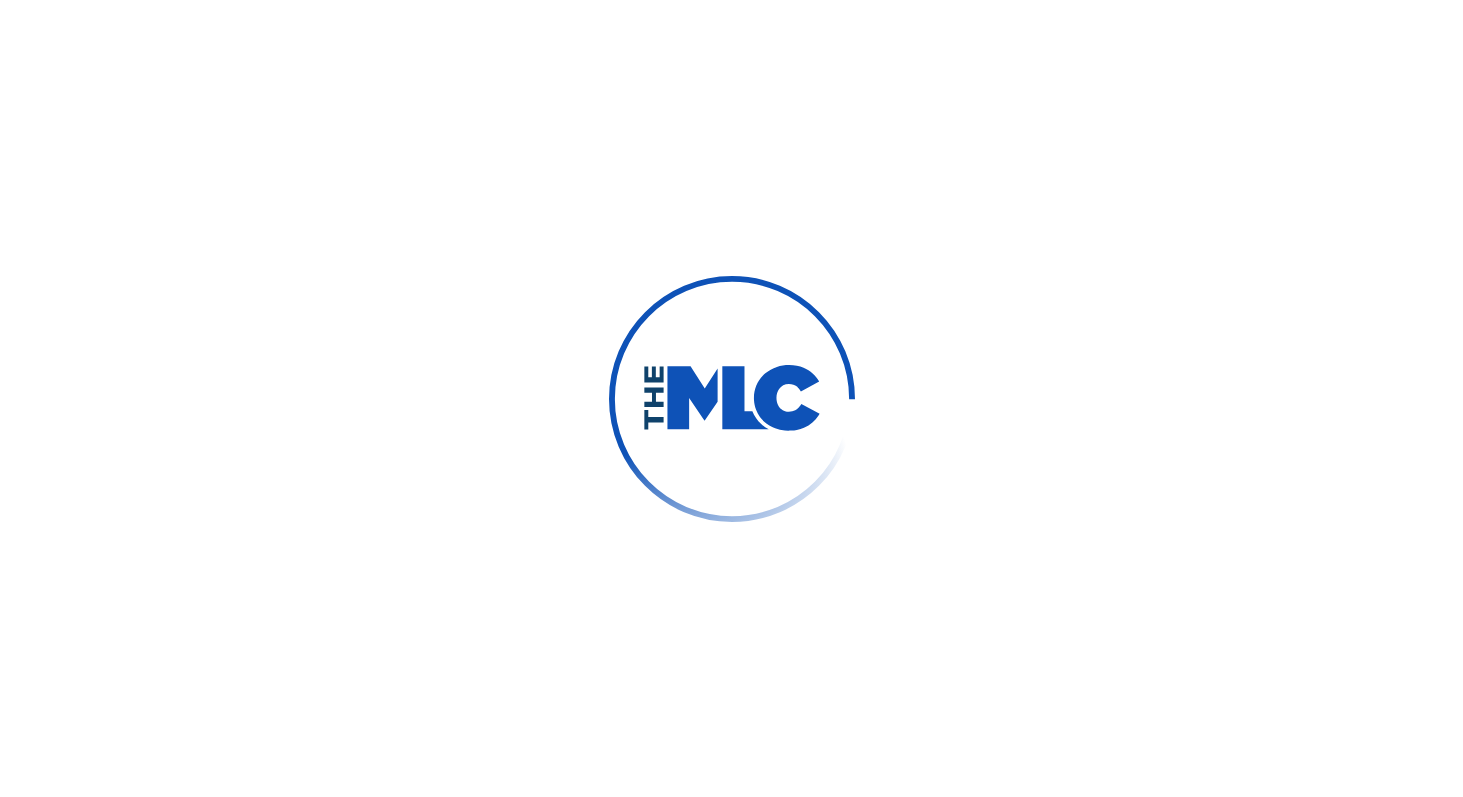scroll, scrollTop: 0, scrollLeft: 0, axis: both 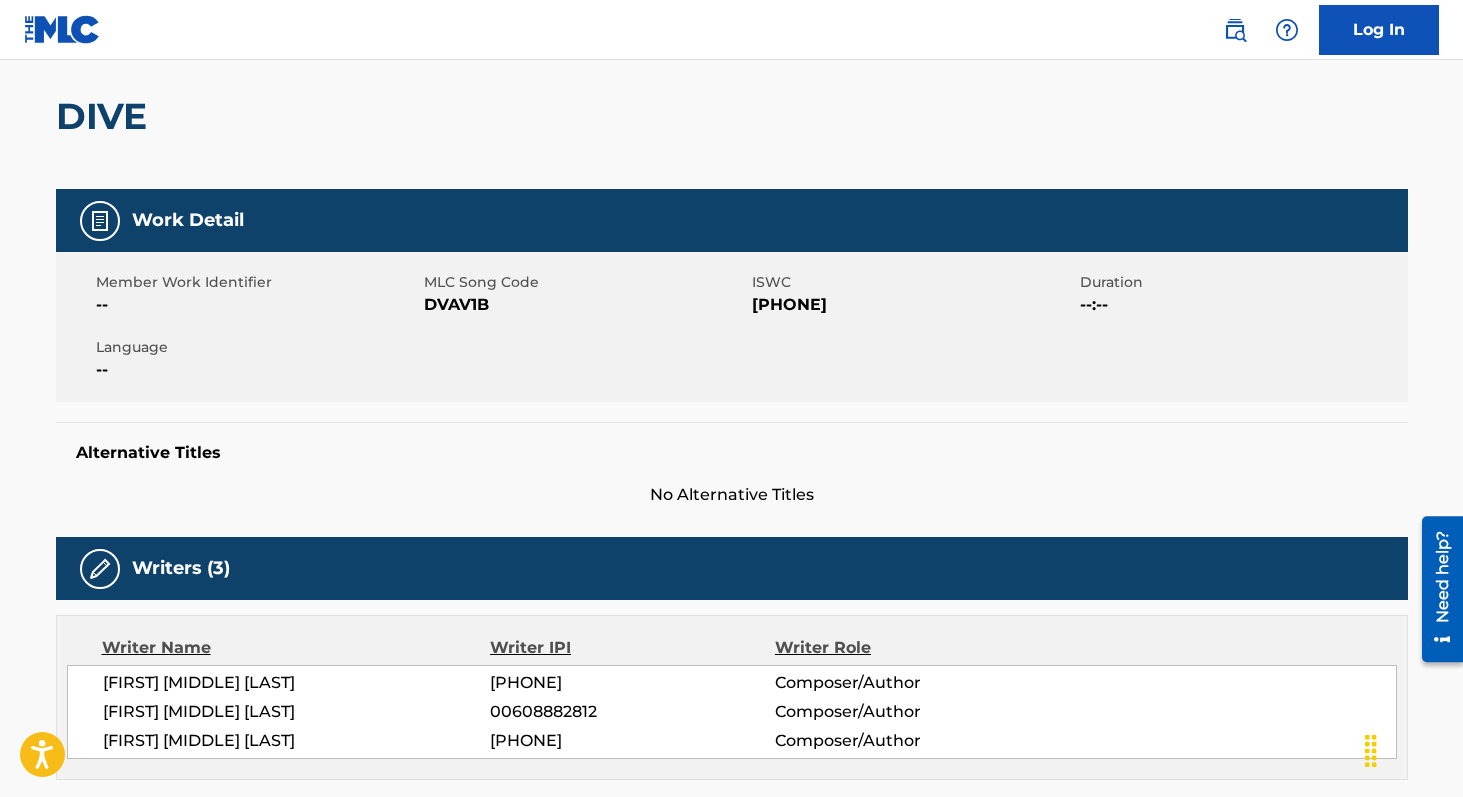 click on "T9206578430" at bounding box center [913, 305] 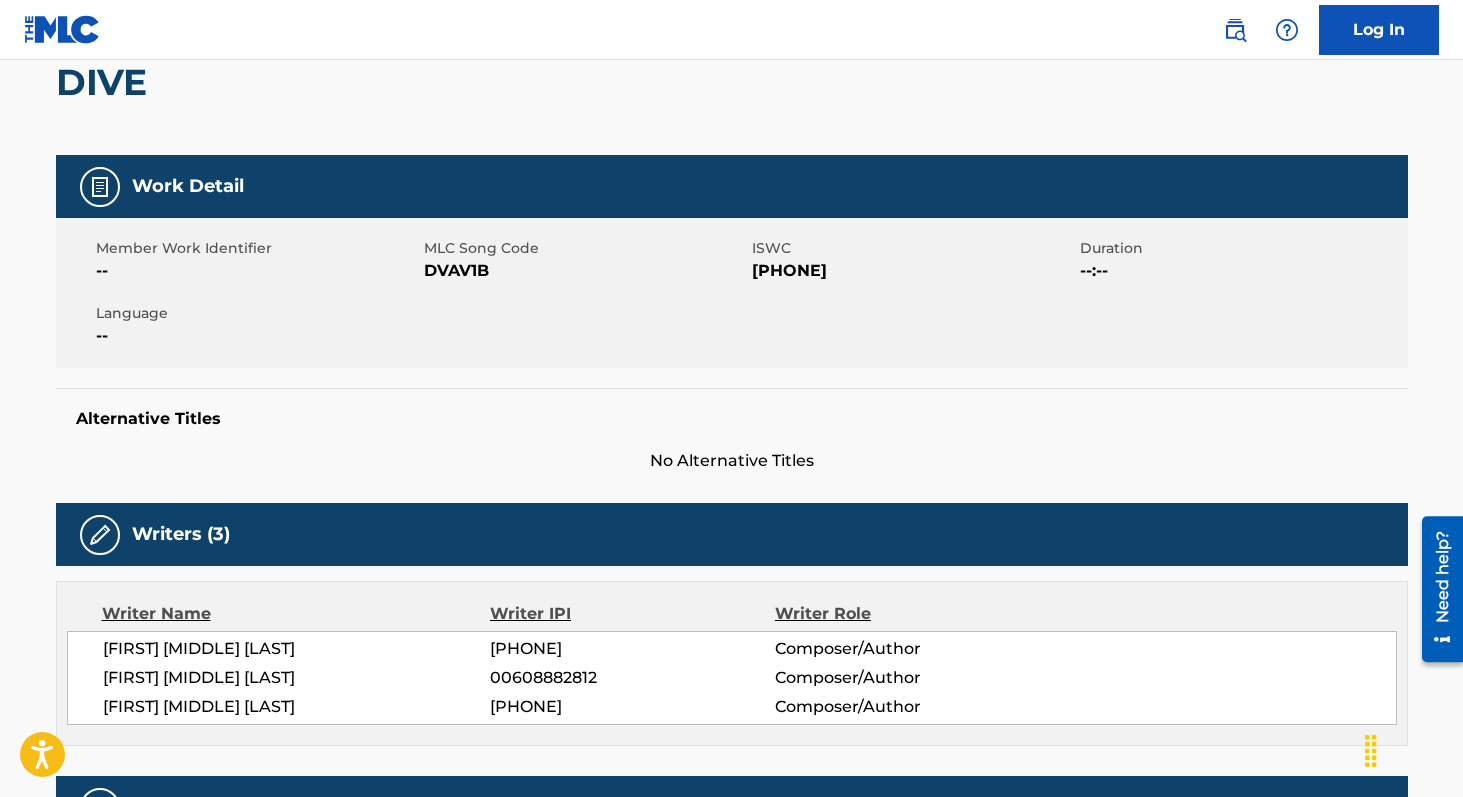 scroll, scrollTop: 313, scrollLeft: 0, axis: vertical 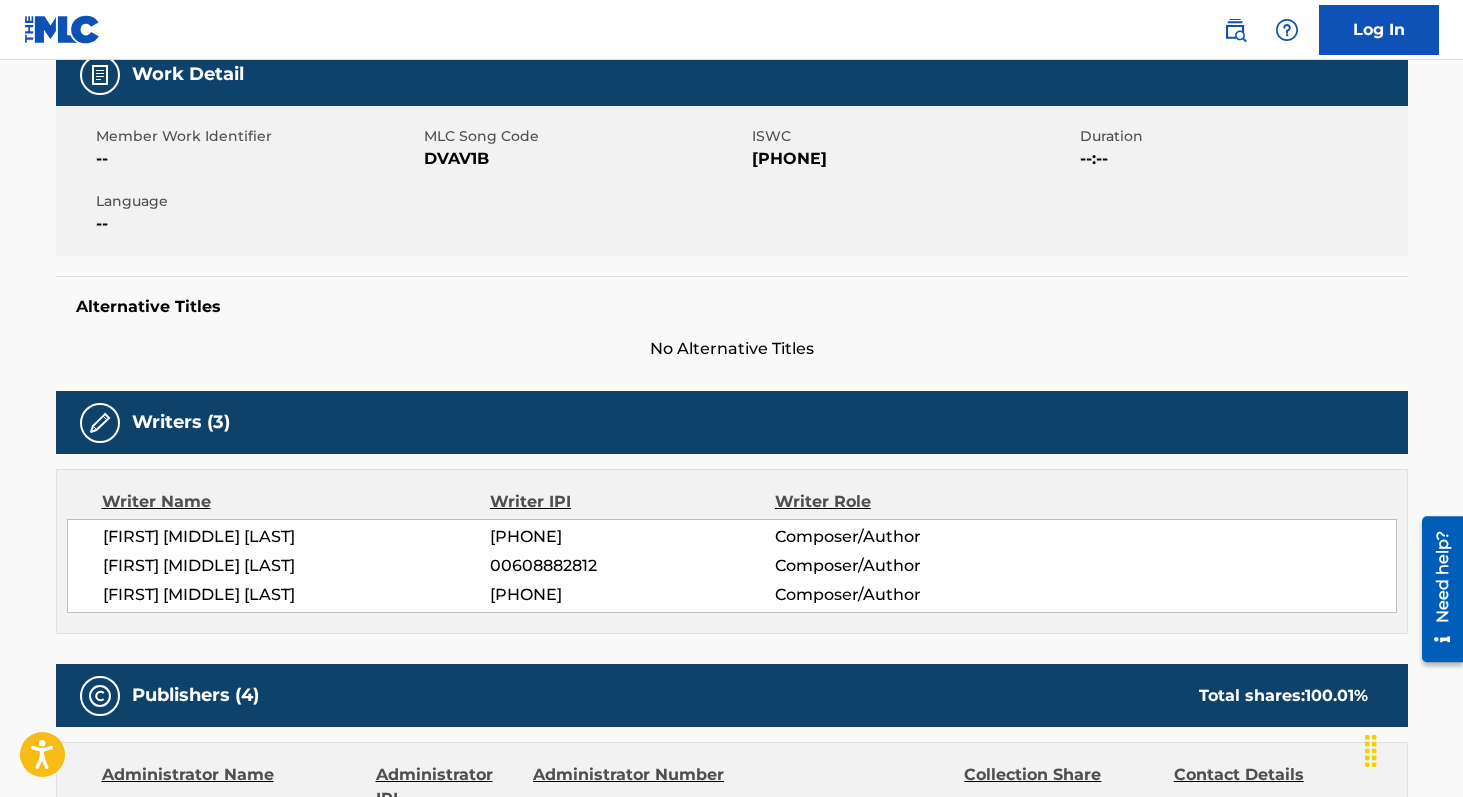 click on "00600664284" at bounding box center [632, 537] 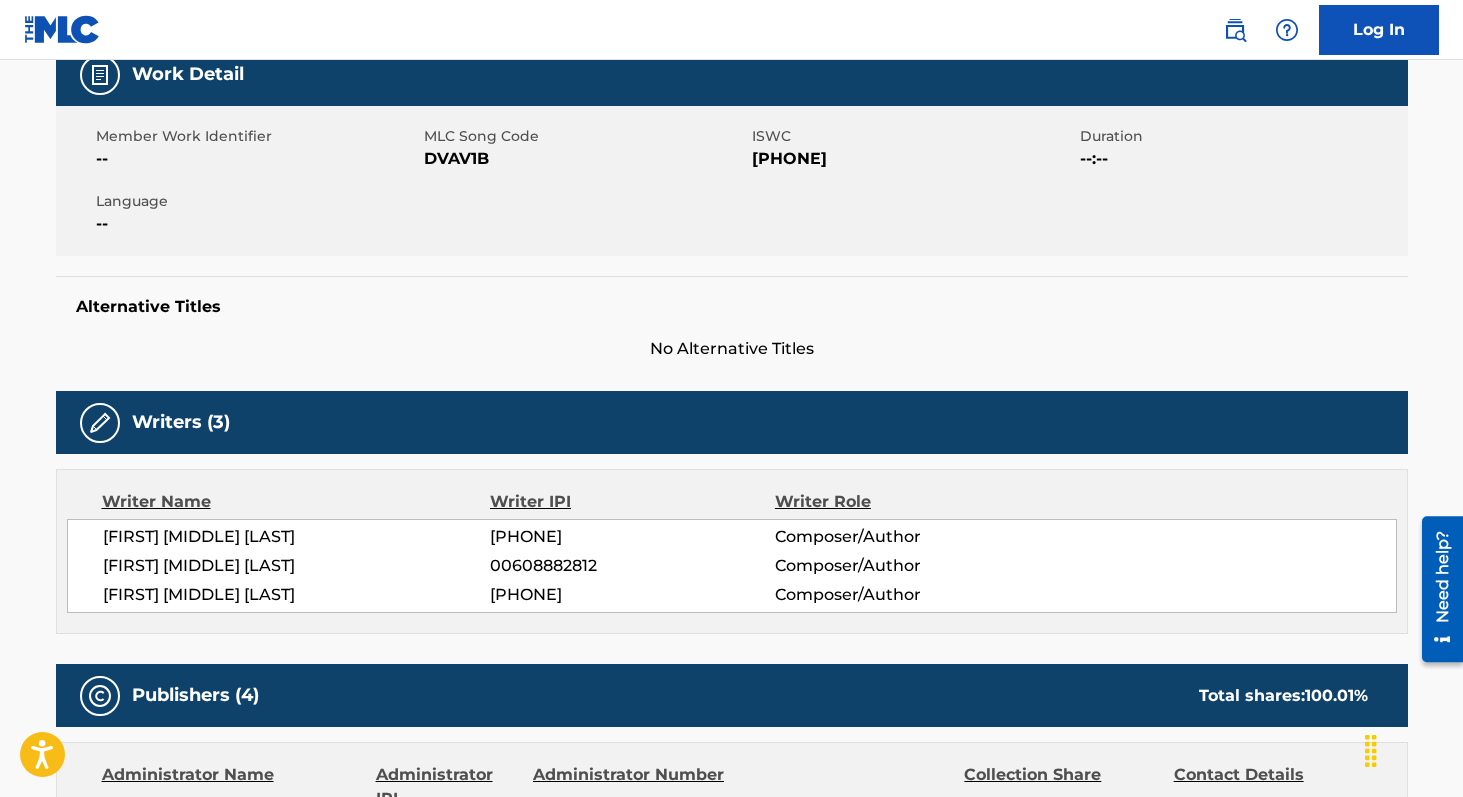 click on "00608882812" at bounding box center [632, 566] 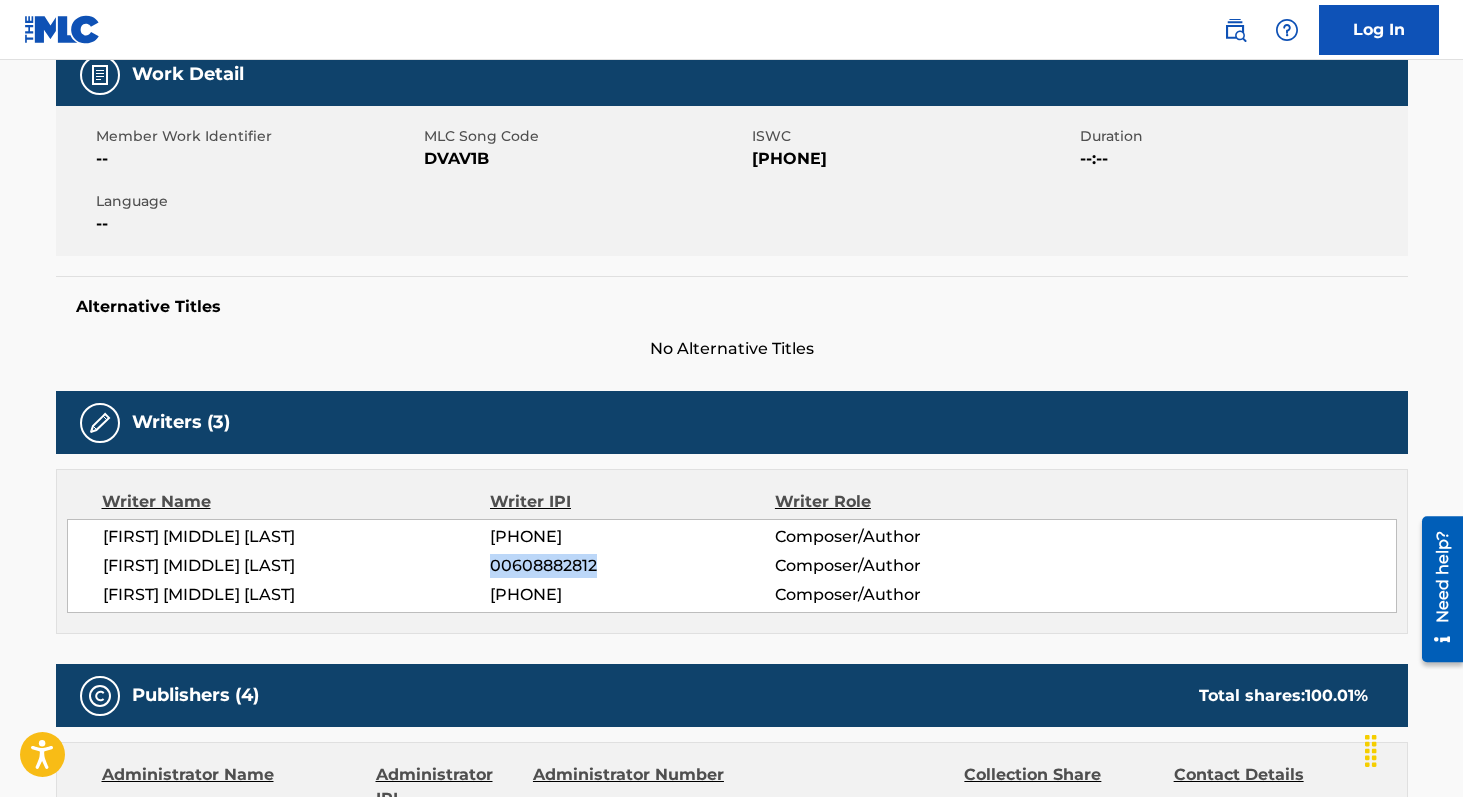 copy on "00608882812" 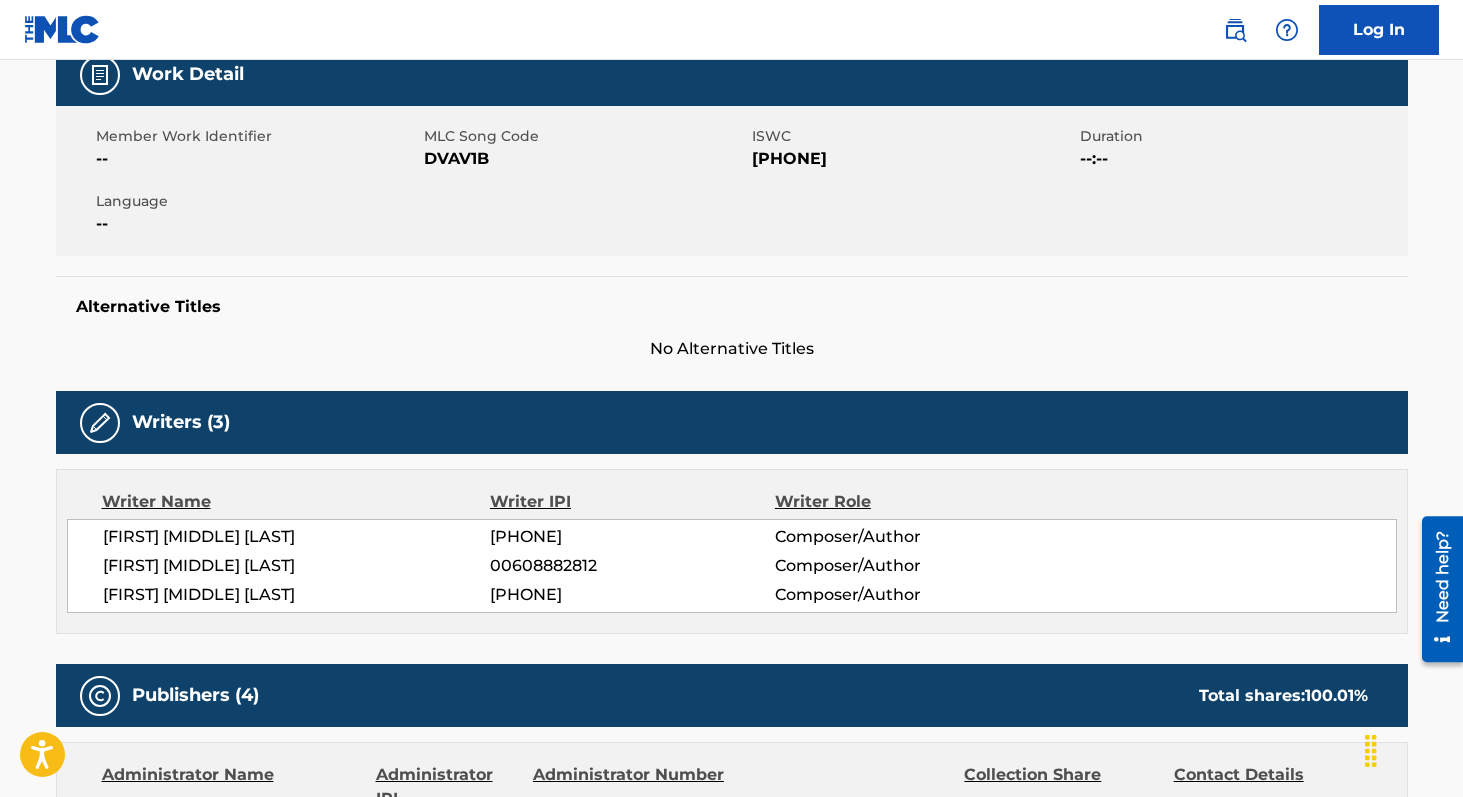 click on "00503442298" at bounding box center [632, 595] 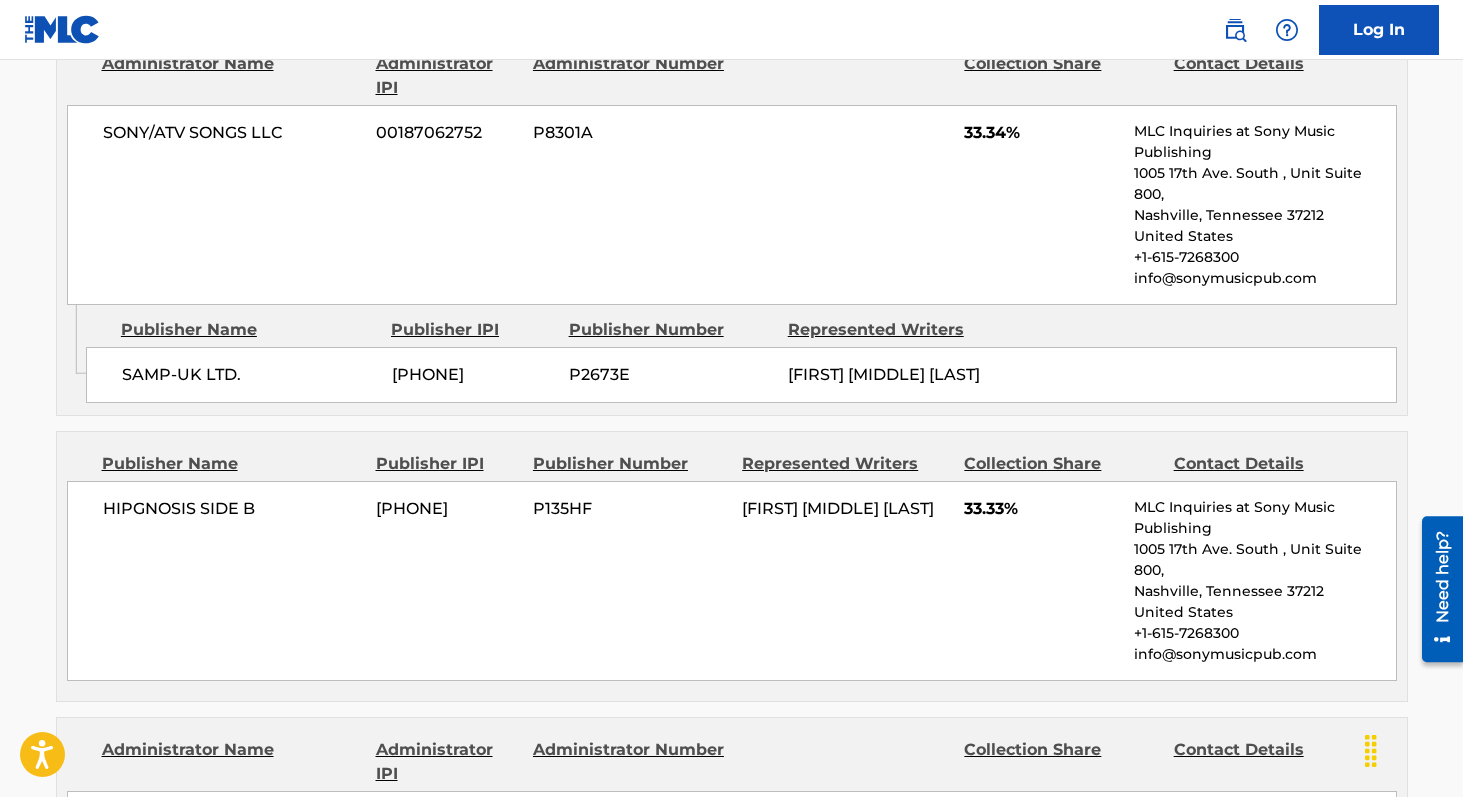scroll, scrollTop: 37, scrollLeft: 0, axis: vertical 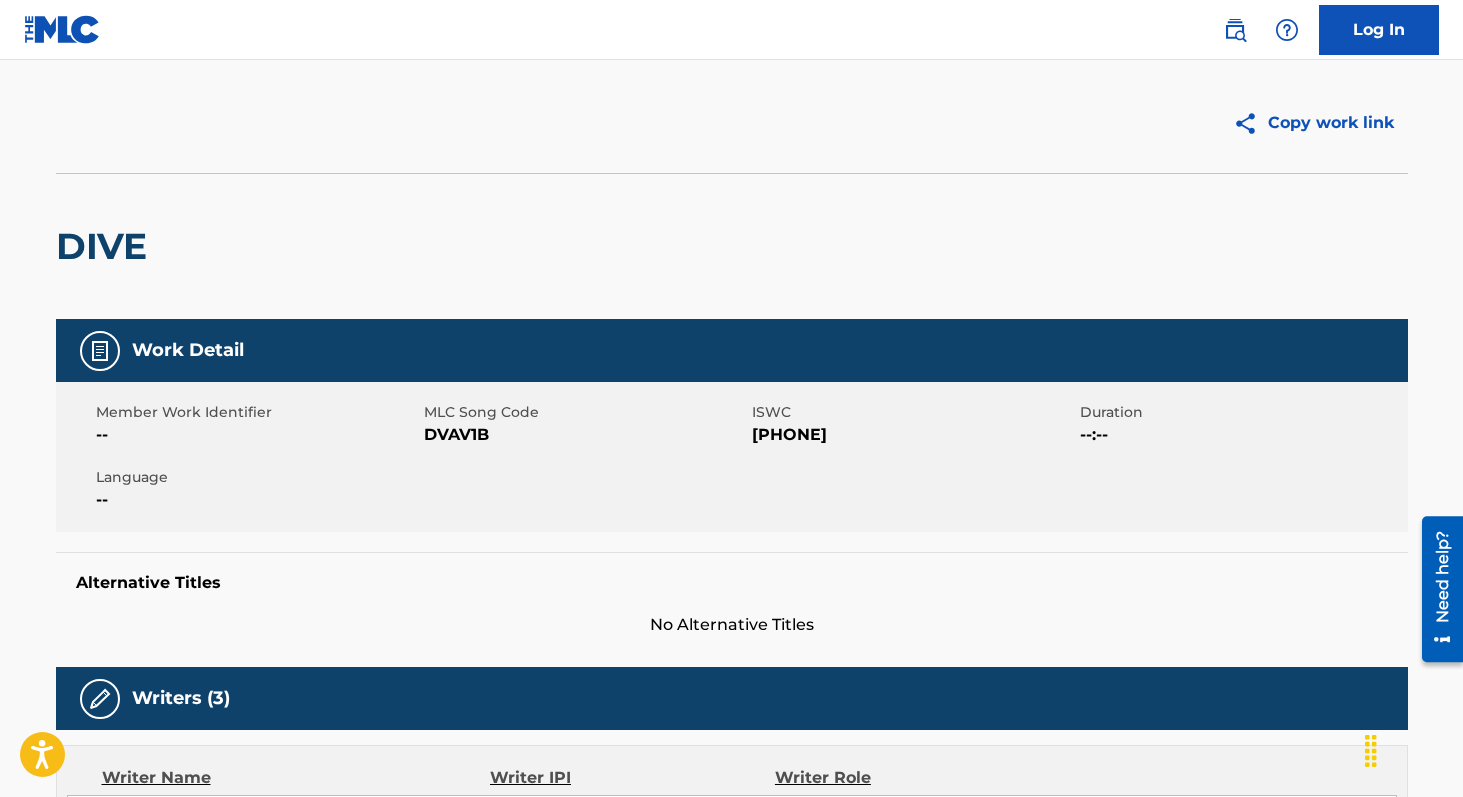 click on "DVAV1B" at bounding box center [585, 435] 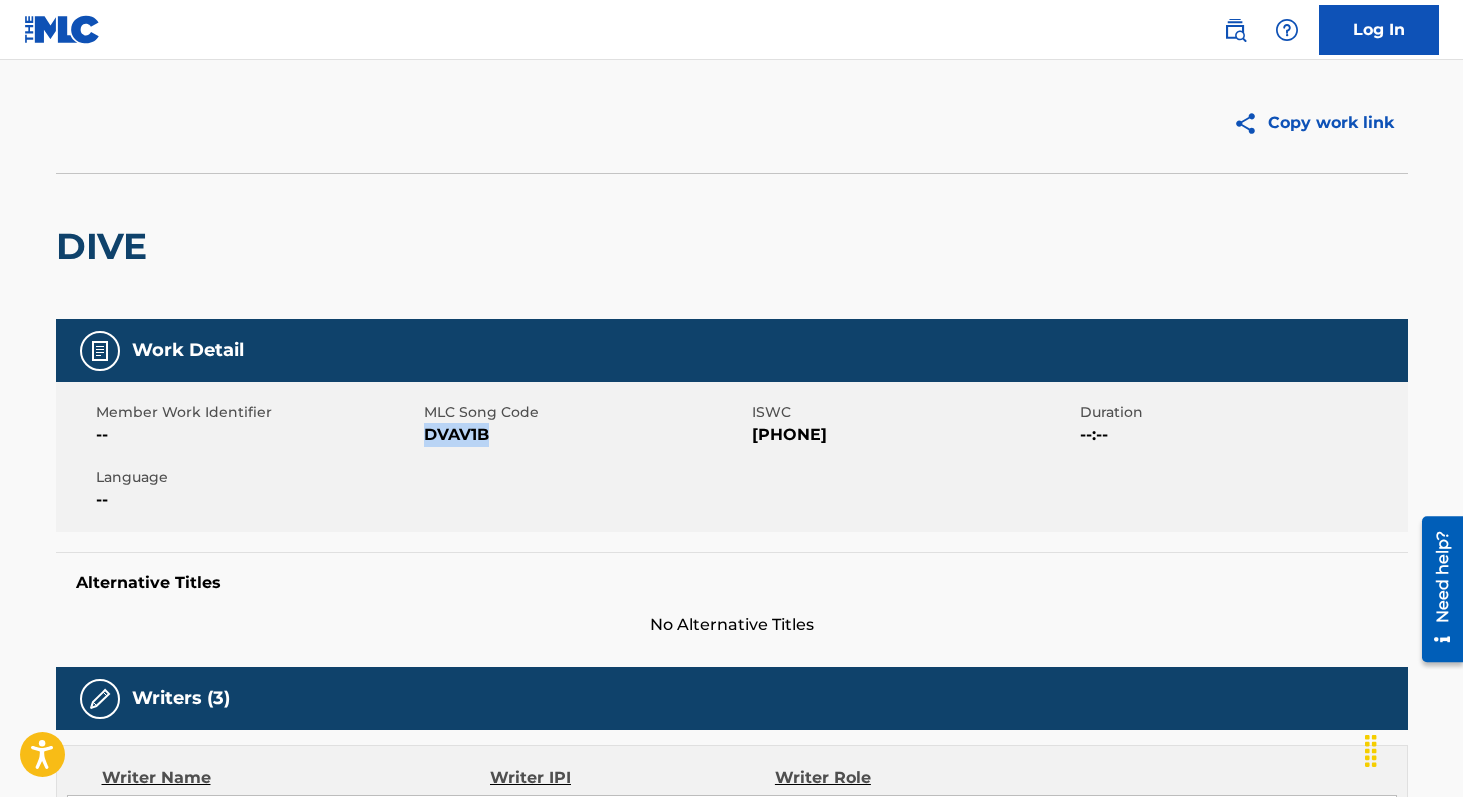 copy on "DVAV1B" 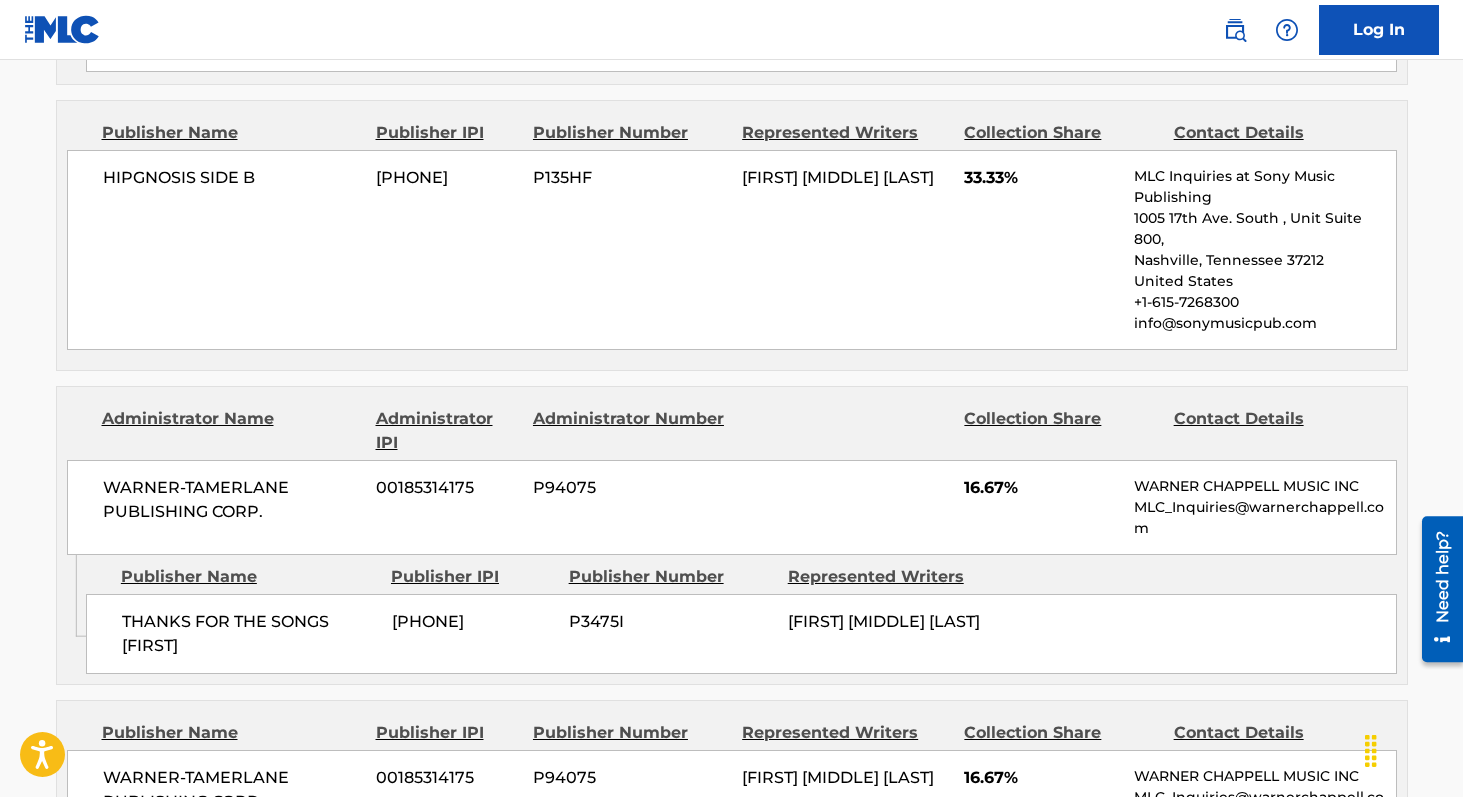 scroll, scrollTop: 1360, scrollLeft: 0, axis: vertical 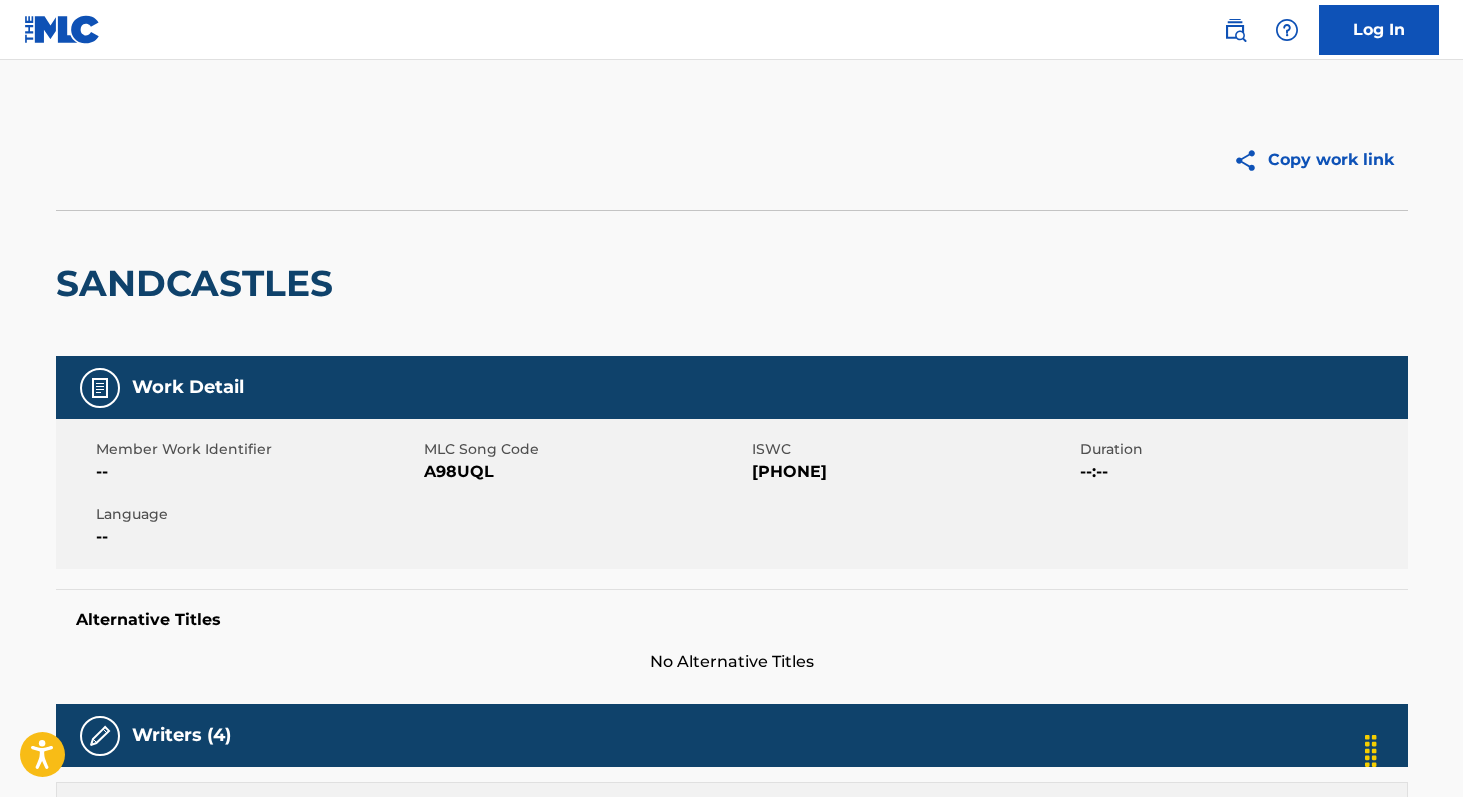 click on "T3338932977" at bounding box center [913, 472] 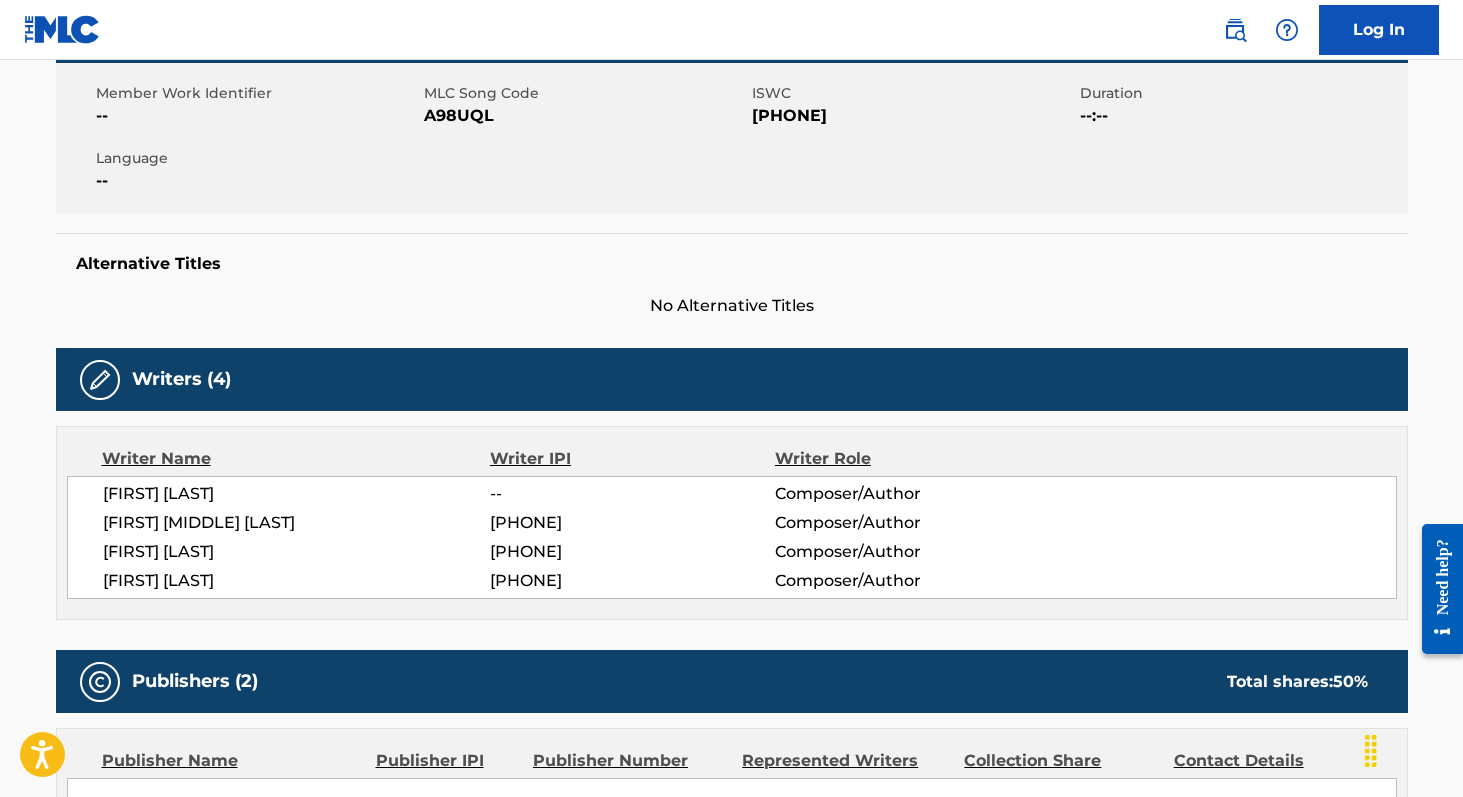 scroll, scrollTop: 391, scrollLeft: 0, axis: vertical 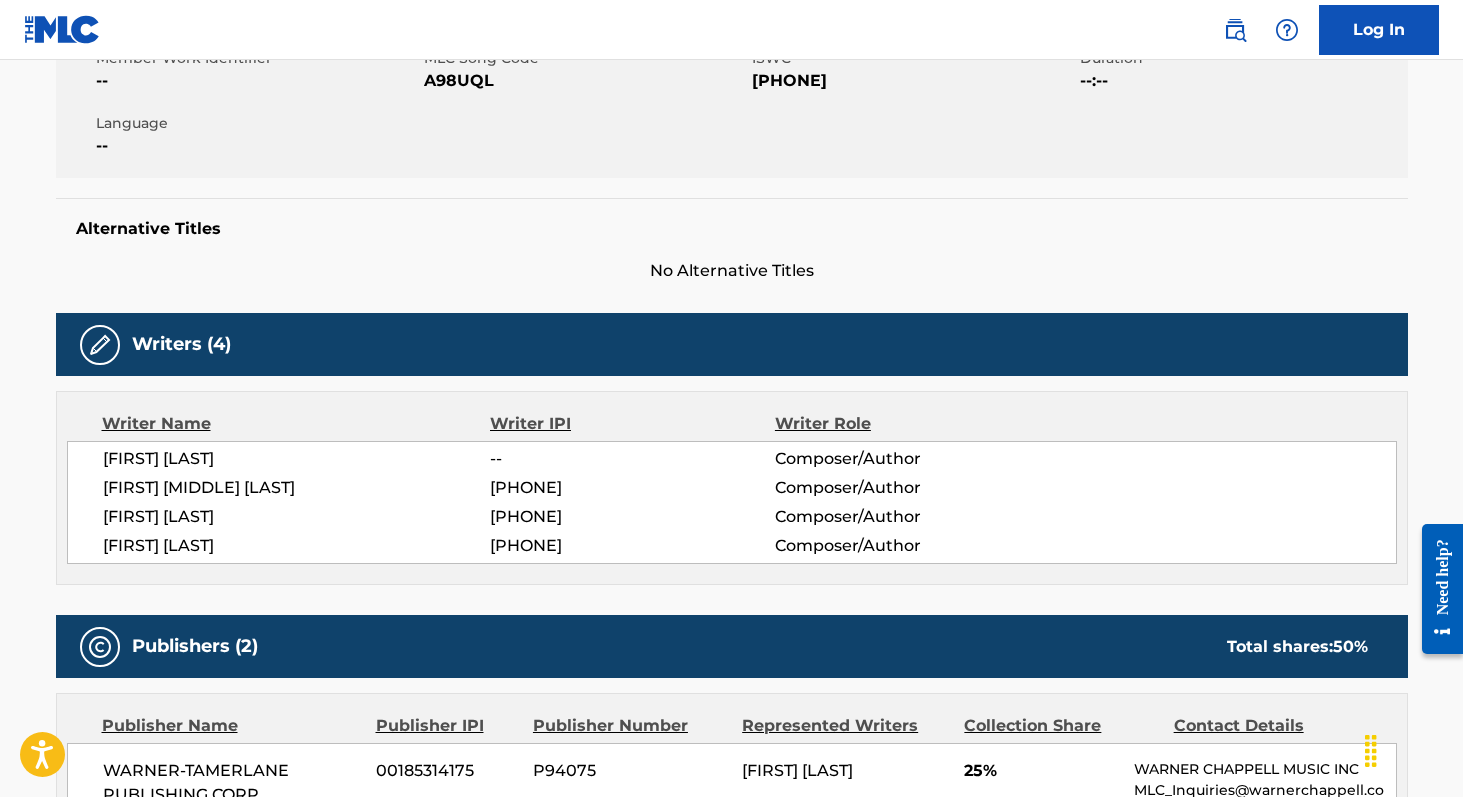 click on "00686386980" at bounding box center (632, 488) 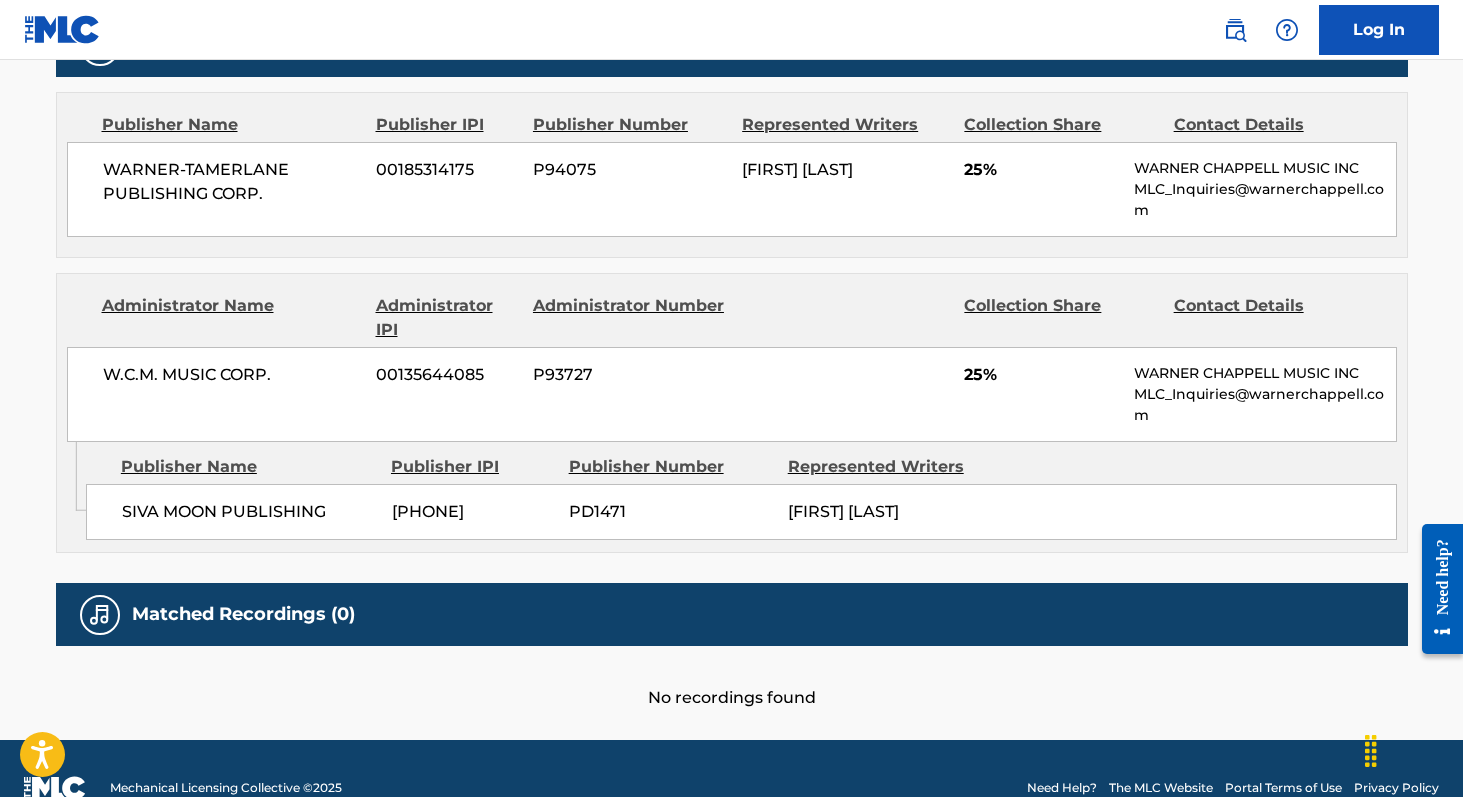 scroll, scrollTop: 0, scrollLeft: 0, axis: both 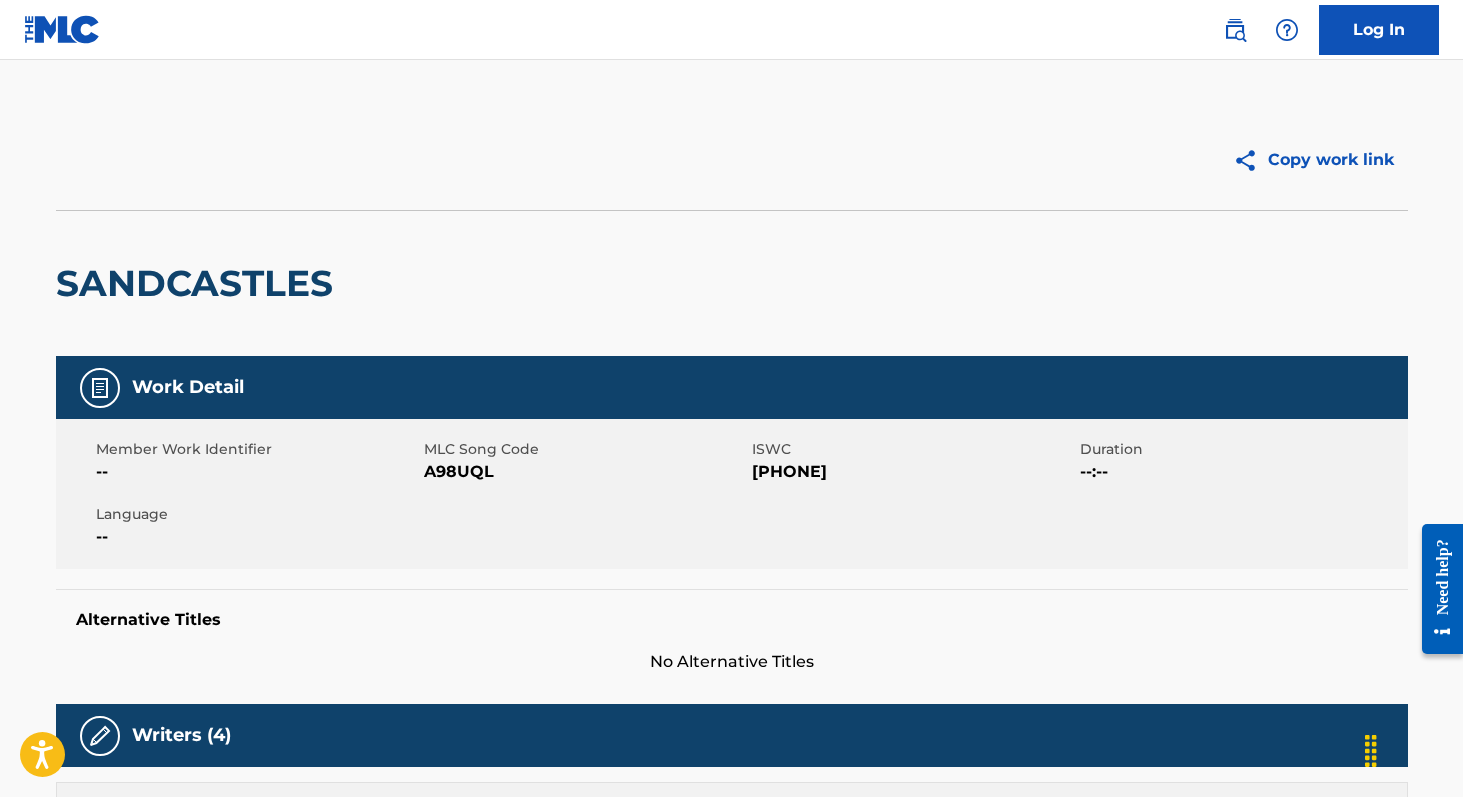 click on "A98UQL" at bounding box center (585, 472) 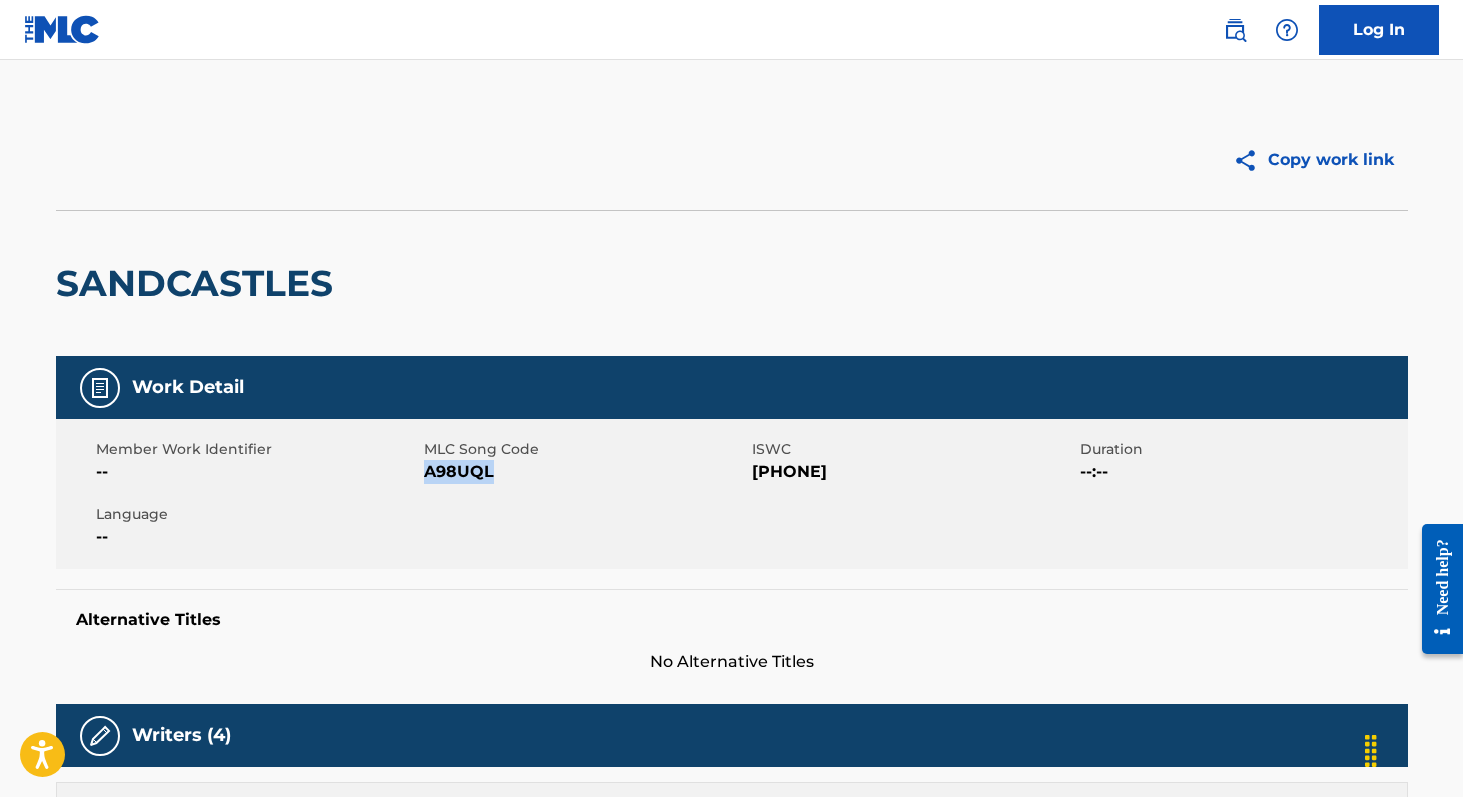 click on "A98UQL" at bounding box center [585, 472] 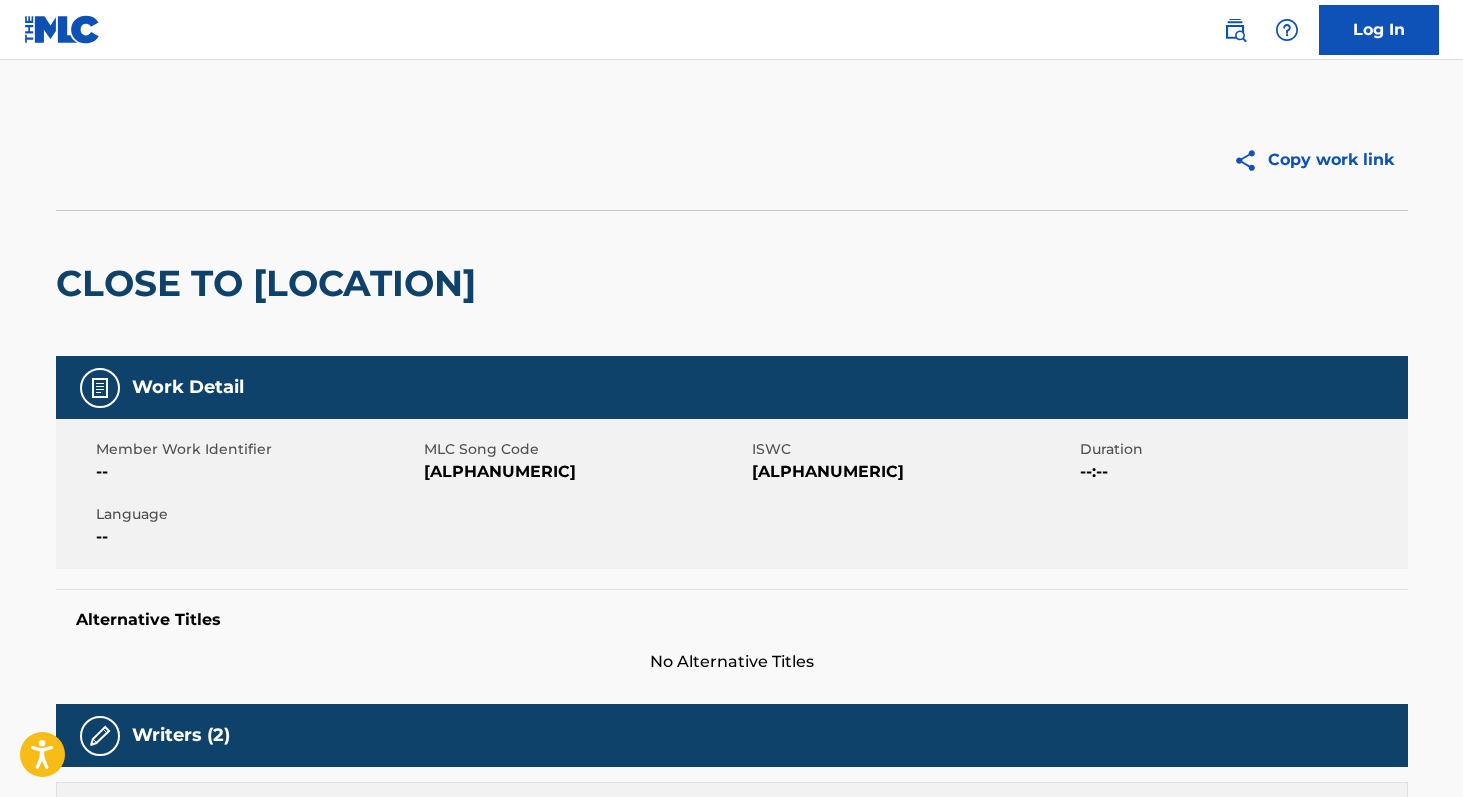 scroll, scrollTop: 0, scrollLeft: 0, axis: both 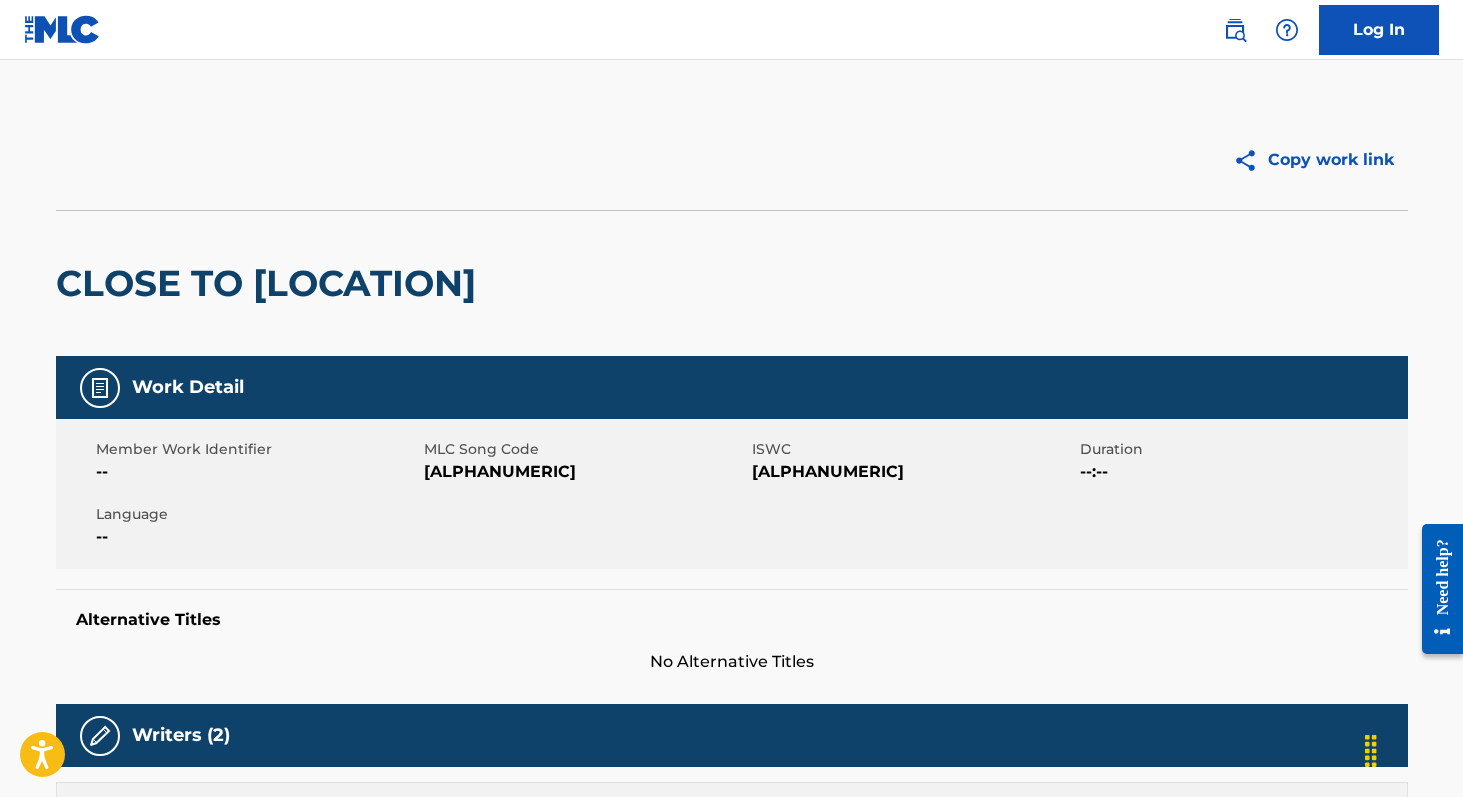 click on "CC8R2S" at bounding box center [585, 472] 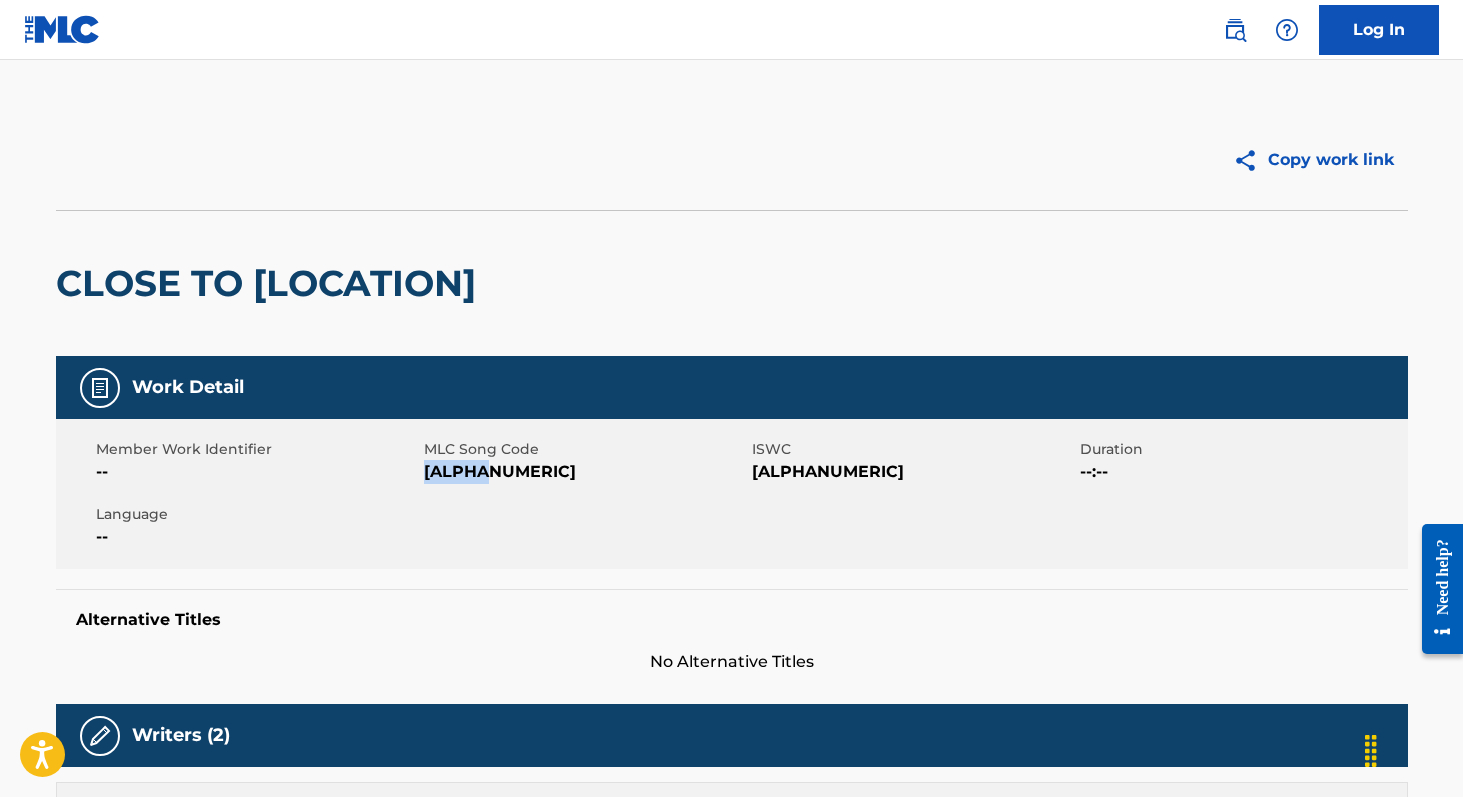 copy on "CC8R2S" 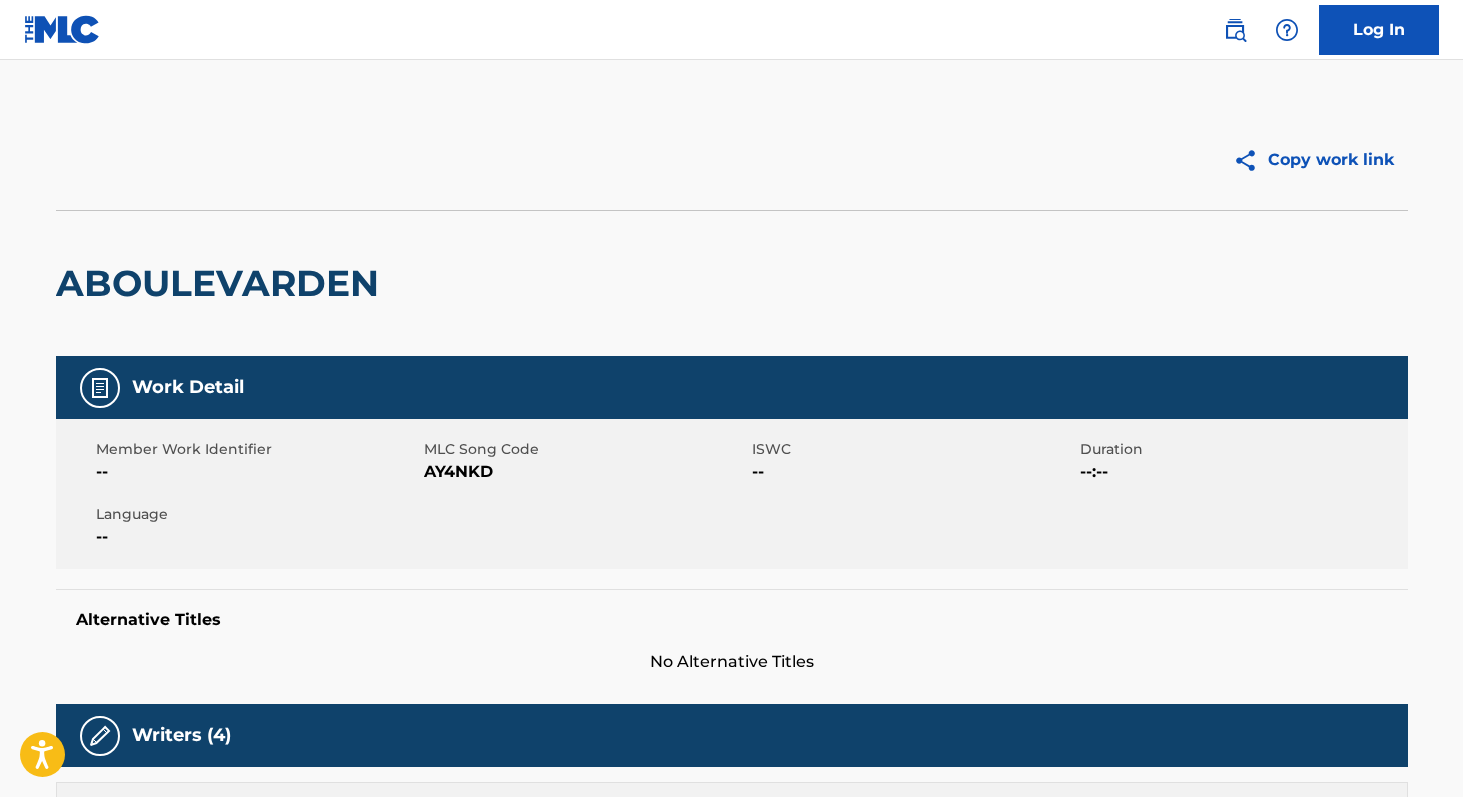 scroll, scrollTop: 0, scrollLeft: 0, axis: both 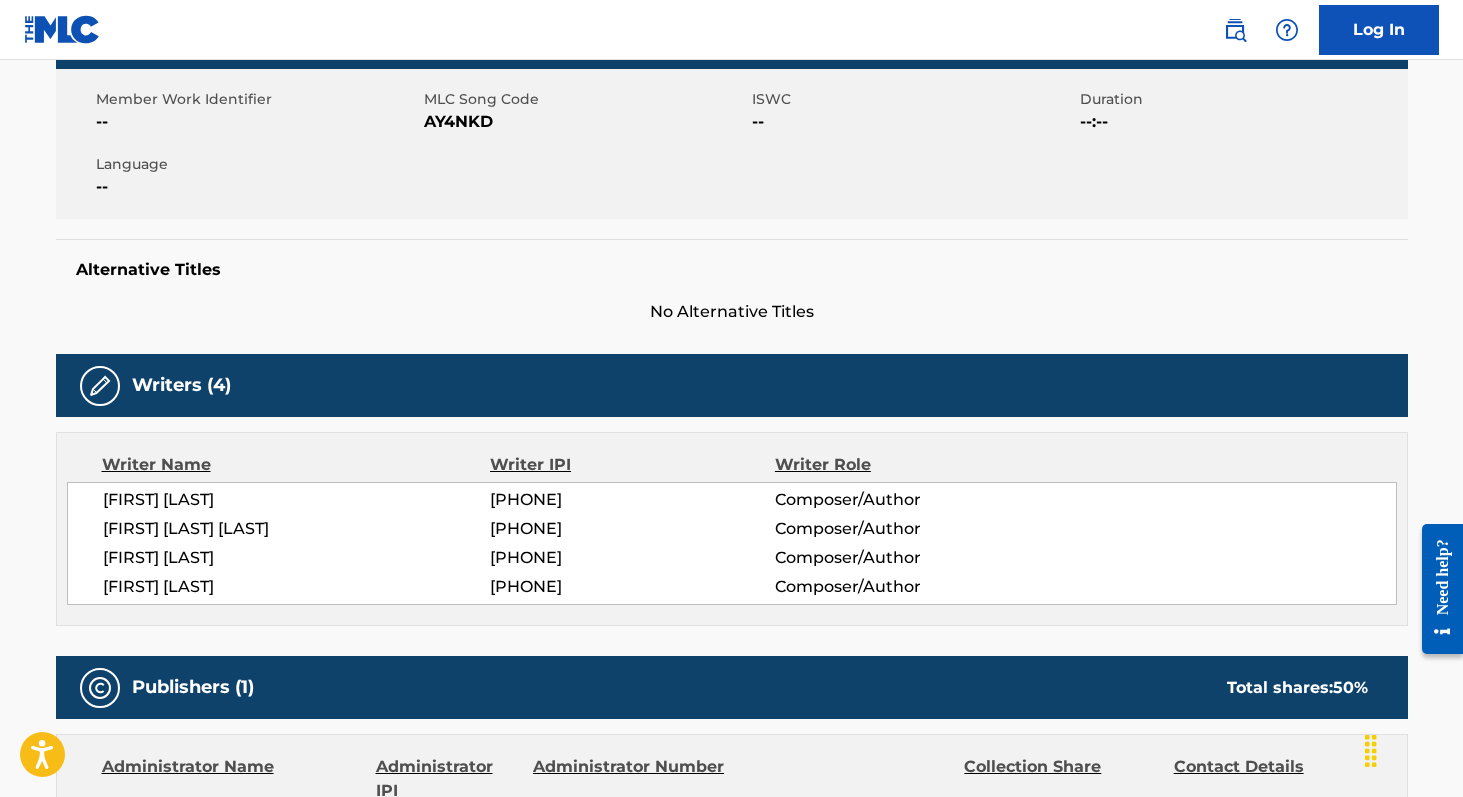 click on "[PHONE]" at bounding box center (632, 500) 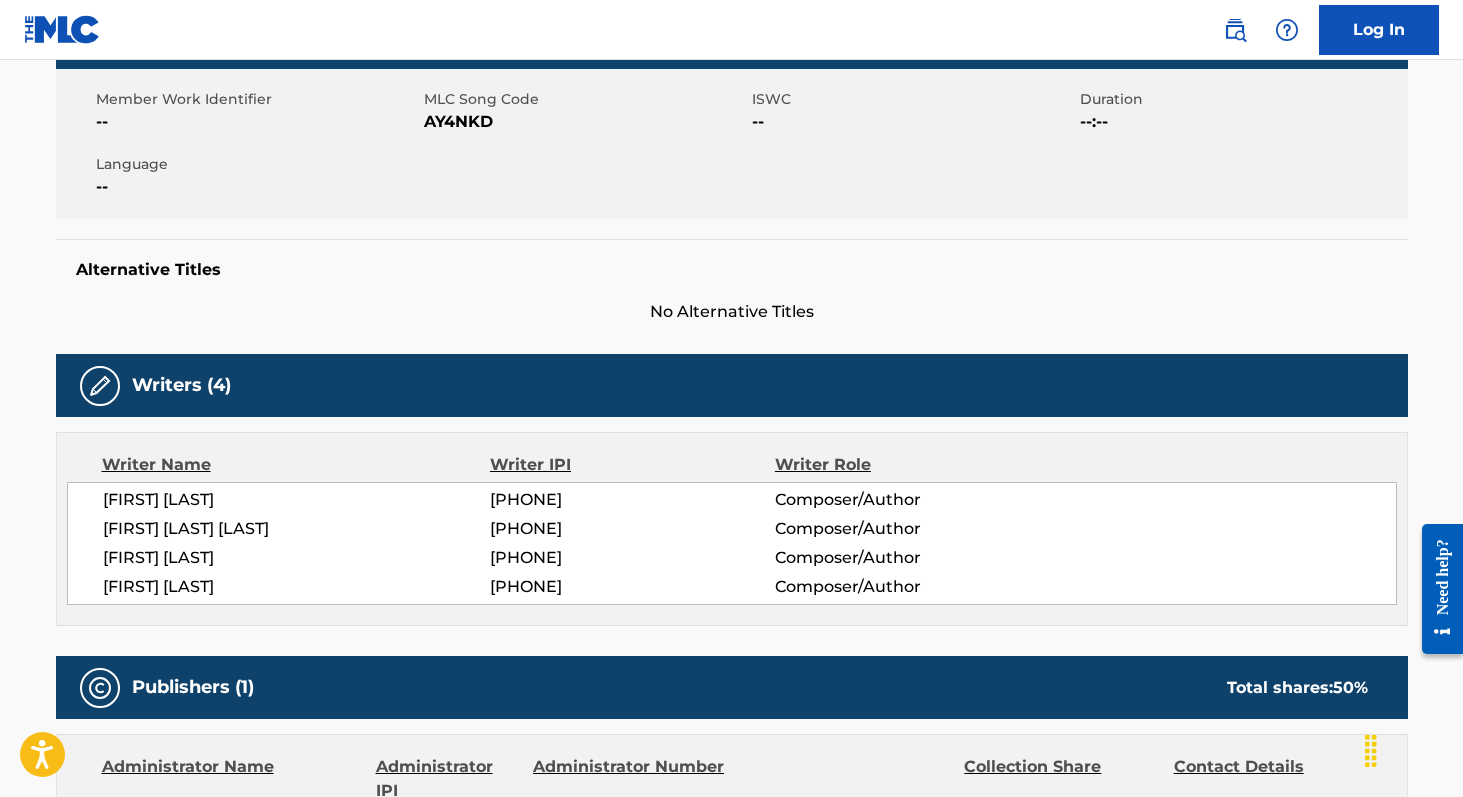 click on "[PHONE]" at bounding box center (632, 500) 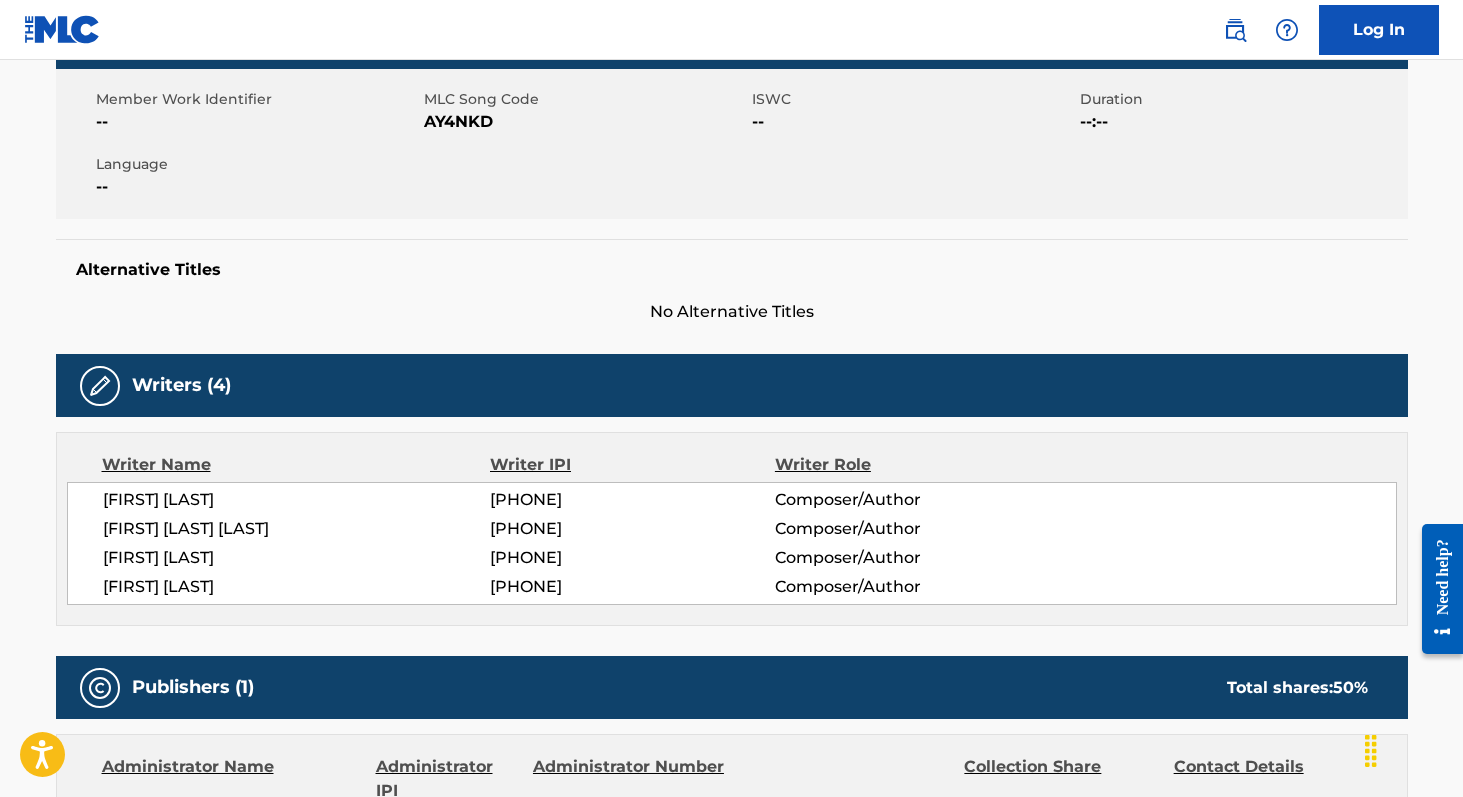 click on "[PHONE]" at bounding box center [632, 529] 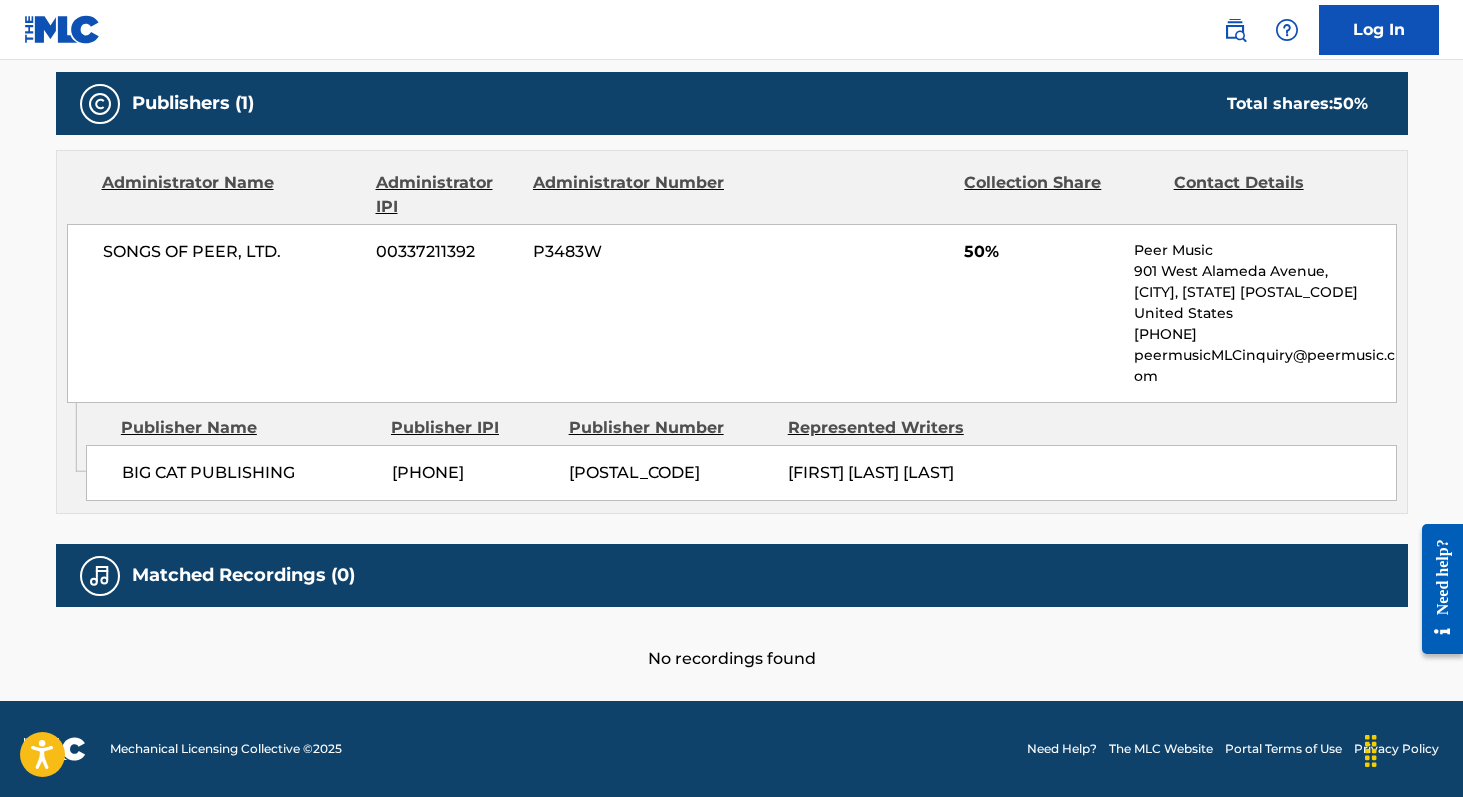 scroll, scrollTop: 0, scrollLeft: 0, axis: both 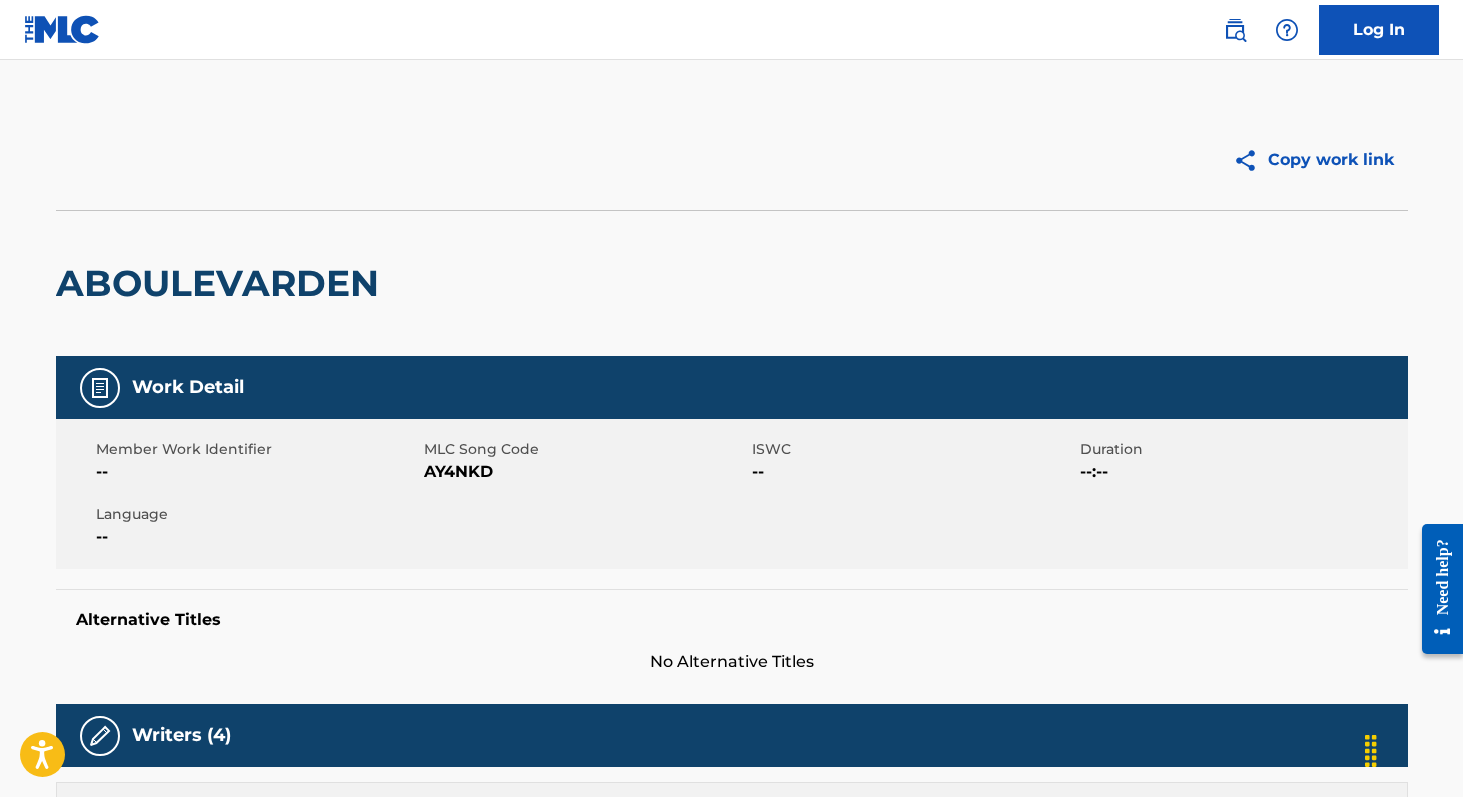 click on "AY4NKD" at bounding box center [585, 472] 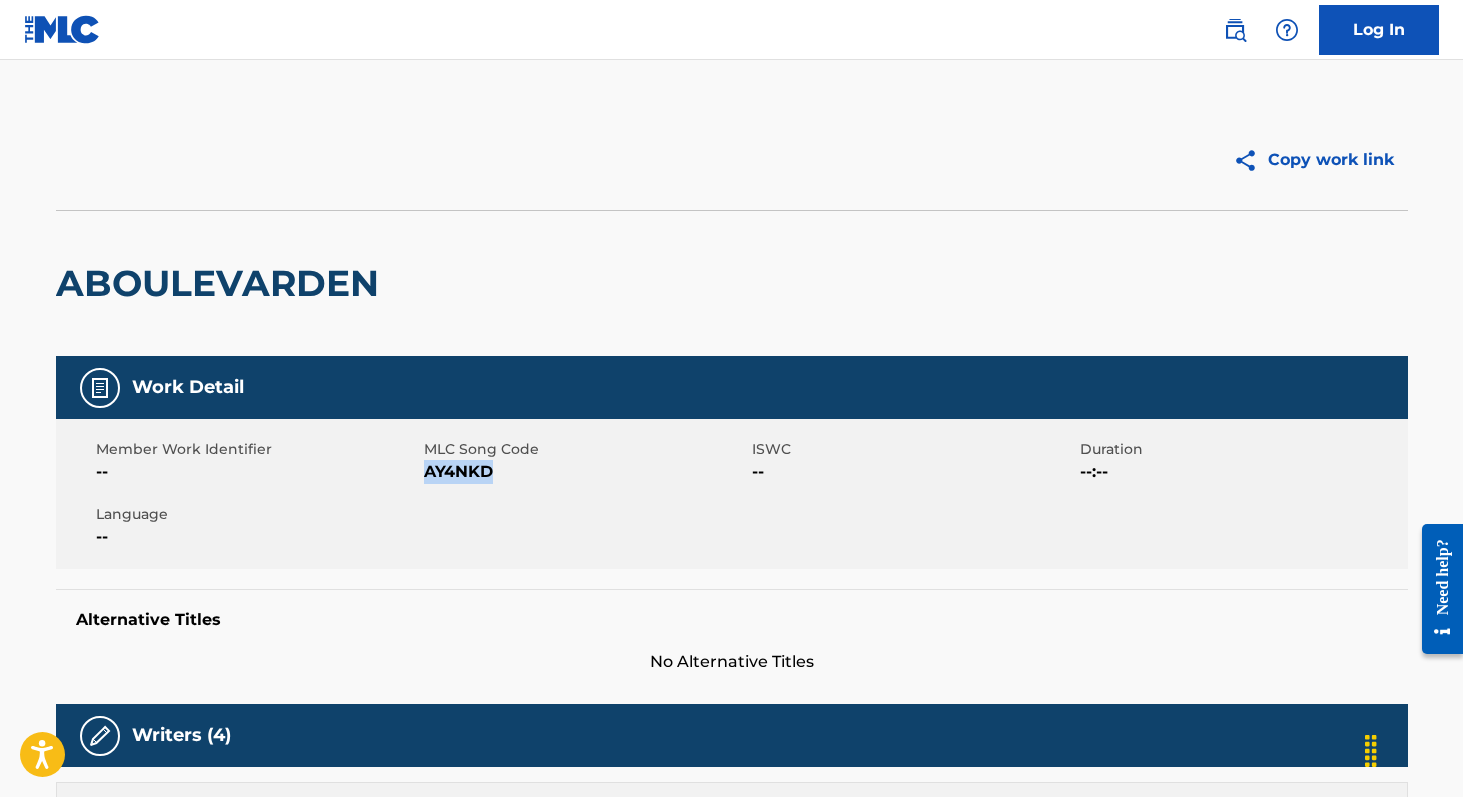 copy on "AY4NKD" 